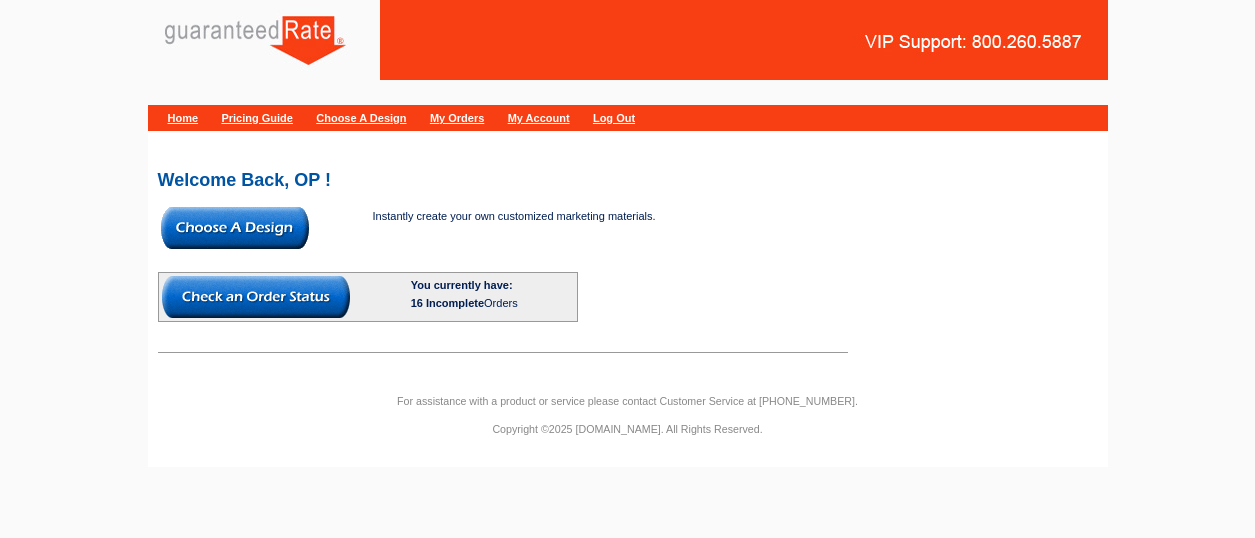 scroll, scrollTop: 0, scrollLeft: 0, axis: both 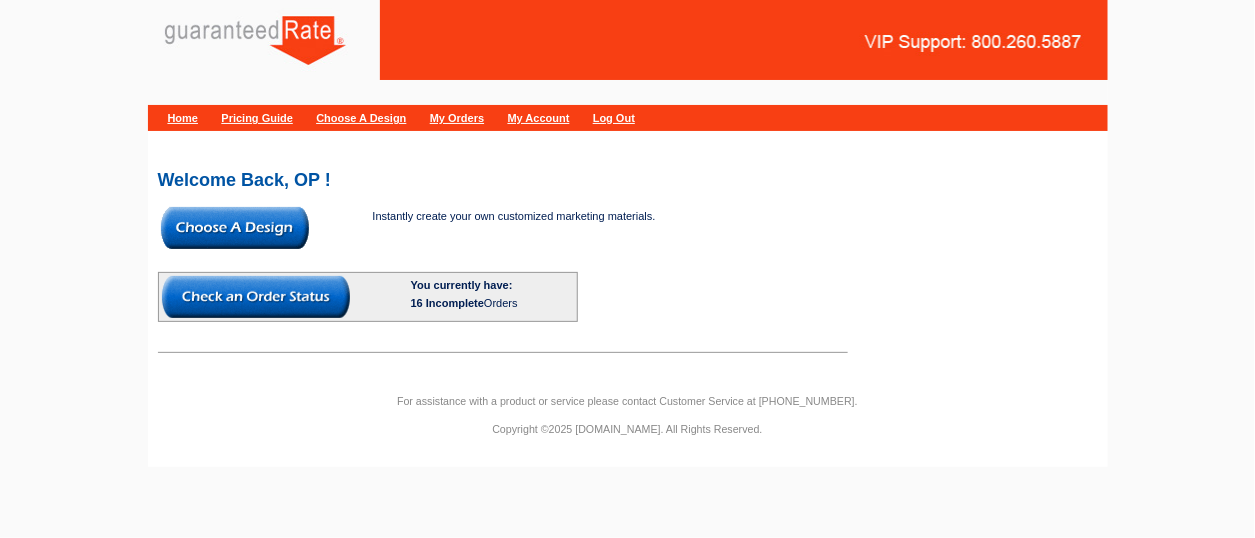 click on "Instantly create your own customized marketing materials.
You currently have:
16 Incomplete  Orders" at bounding box center (468, 263) 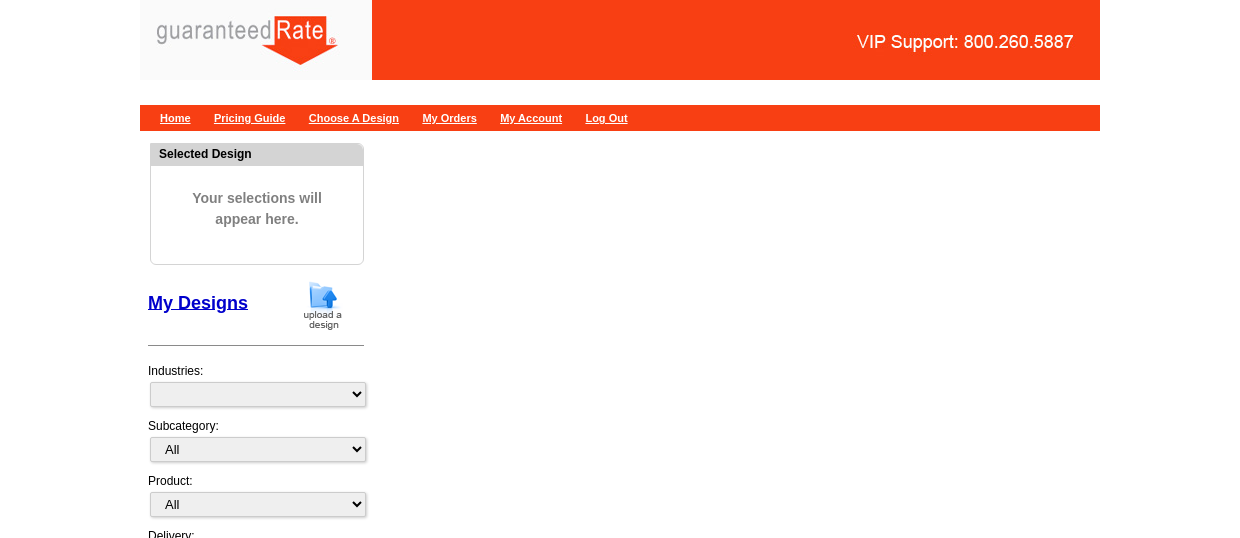 scroll, scrollTop: 0, scrollLeft: 0, axis: both 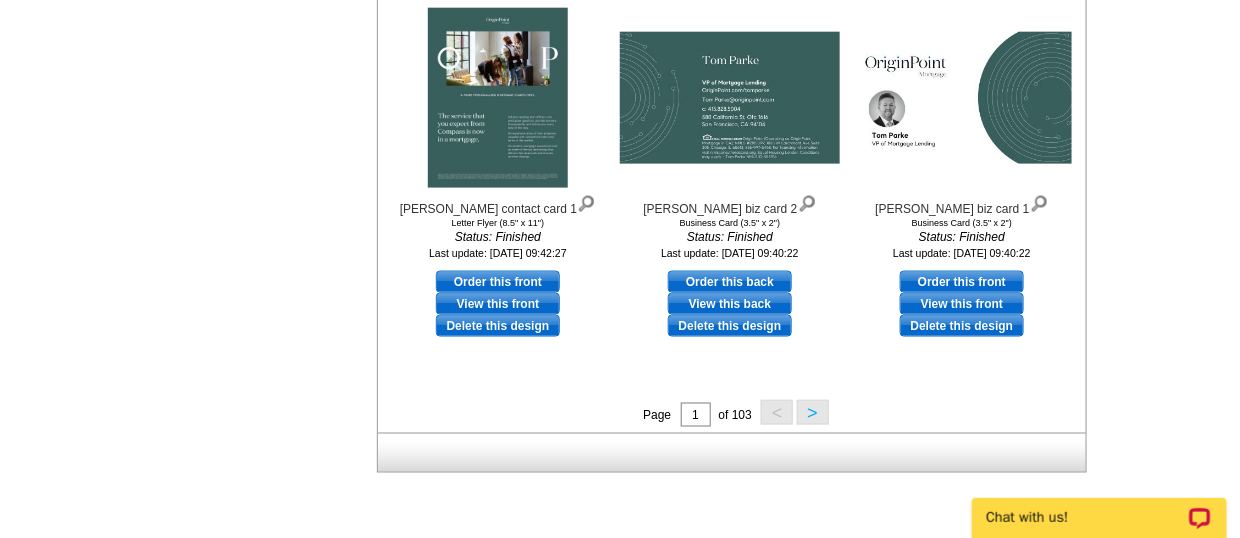click on ">" at bounding box center (813, 412) 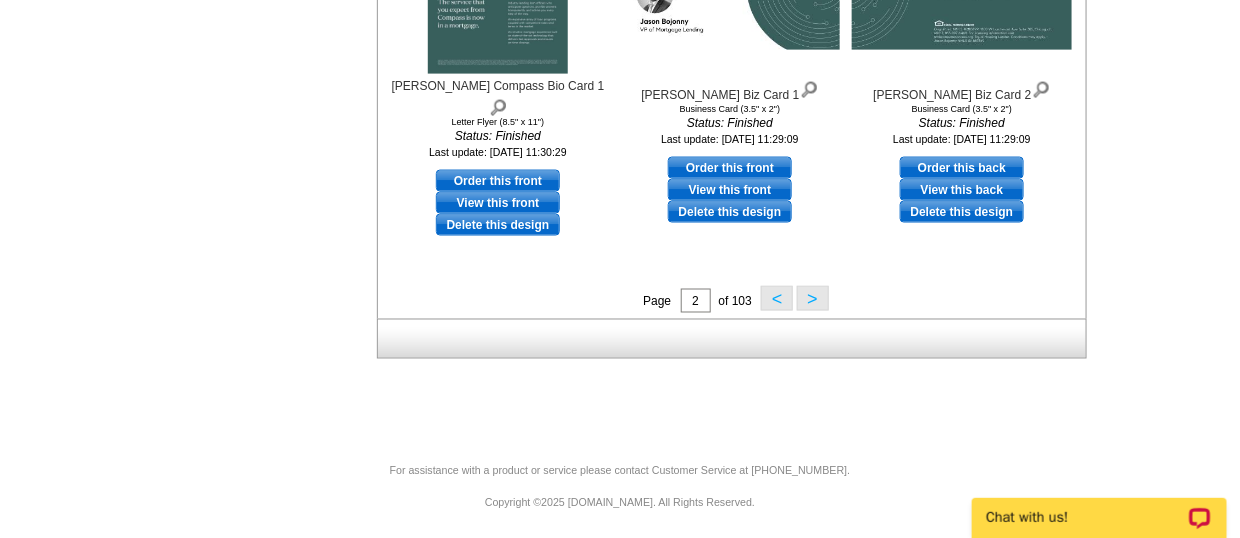 click on ">" at bounding box center [813, 298] 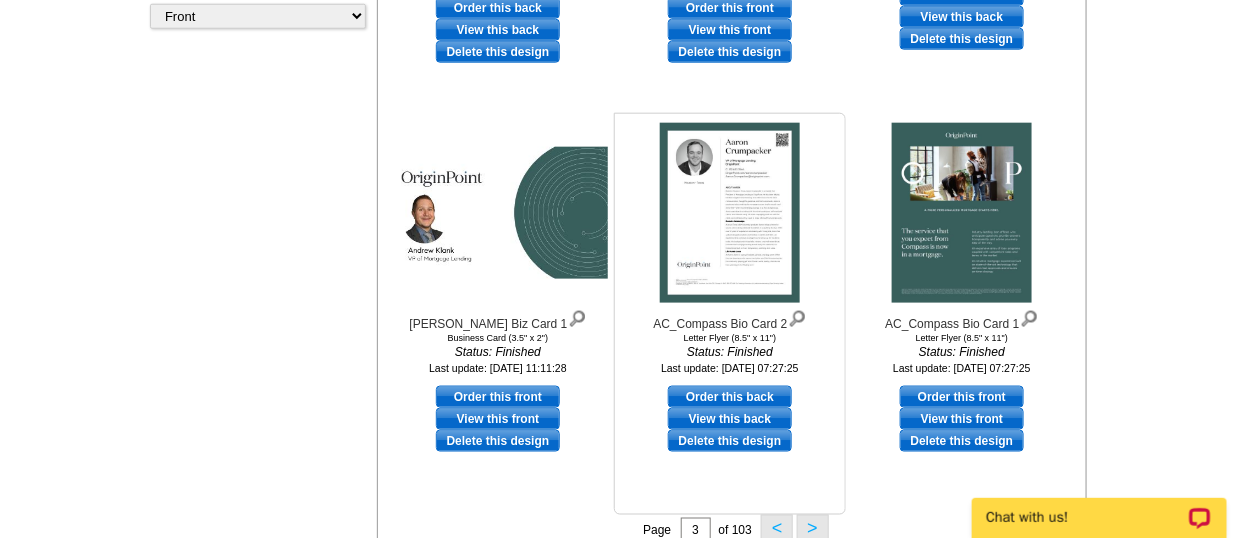 scroll, scrollTop: 0, scrollLeft: 0, axis: both 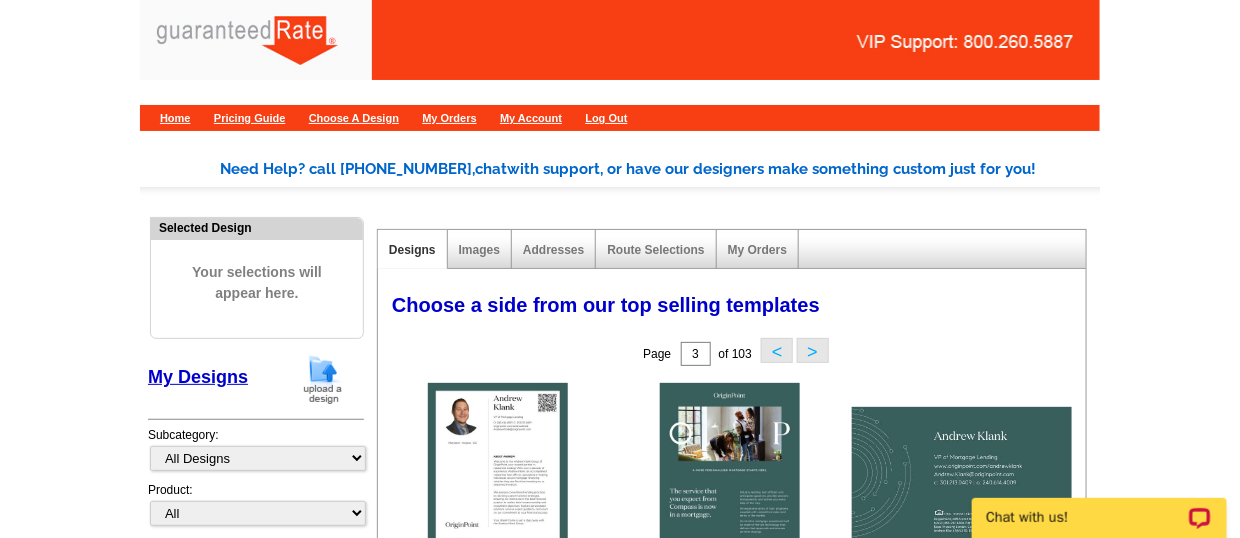 click at bounding box center [323, 379] 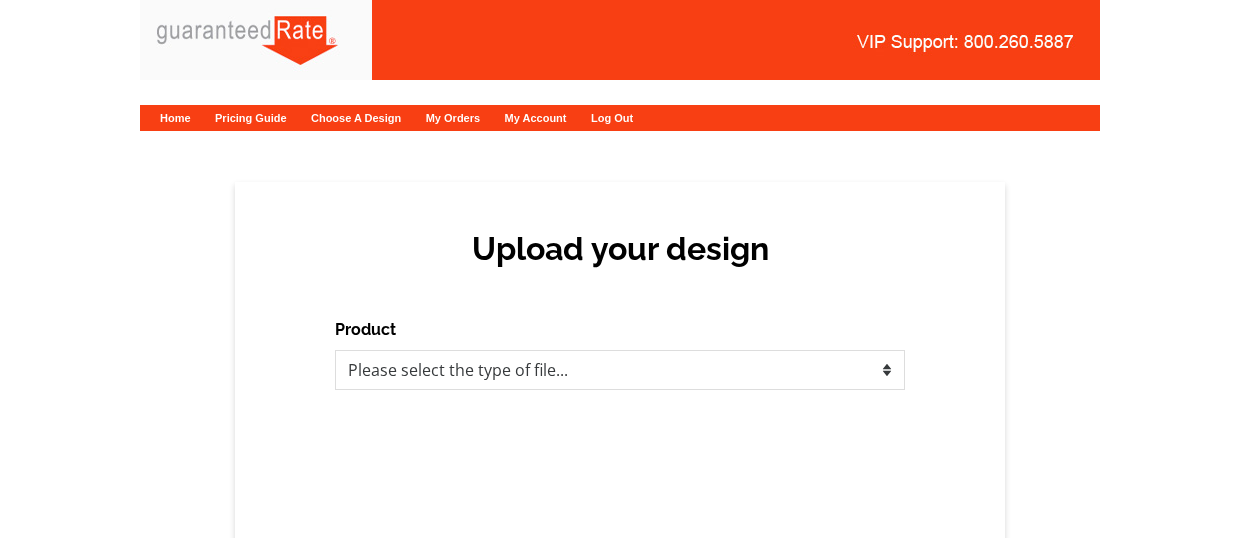 scroll, scrollTop: 0, scrollLeft: 0, axis: both 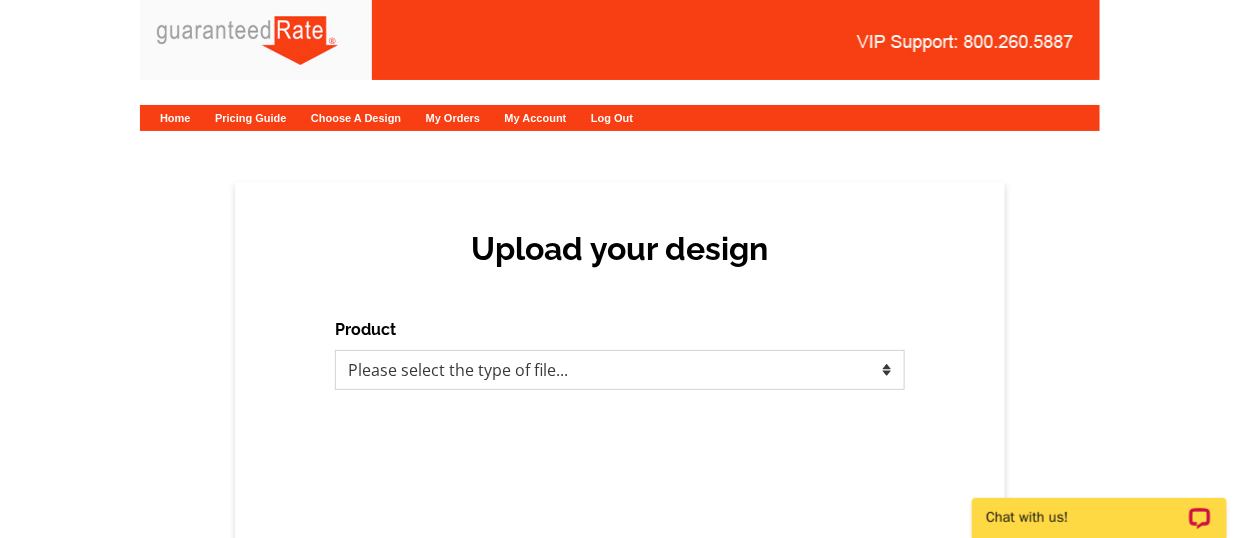 click on "Please select the type of file...
Postcards
Calendars
Business Cards
Letters and flyers
Greeting Cards" at bounding box center [620, 370] 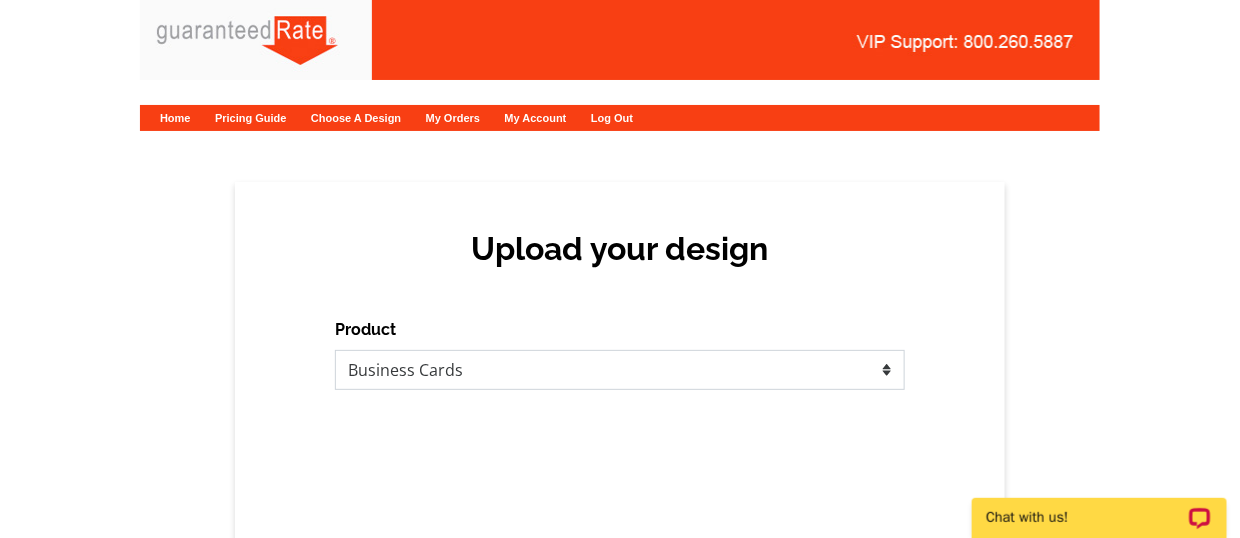 click on "Please select the type of file...
Postcards
Calendars
Business Cards
Letters and flyers
Greeting Cards" at bounding box center (620, 370) 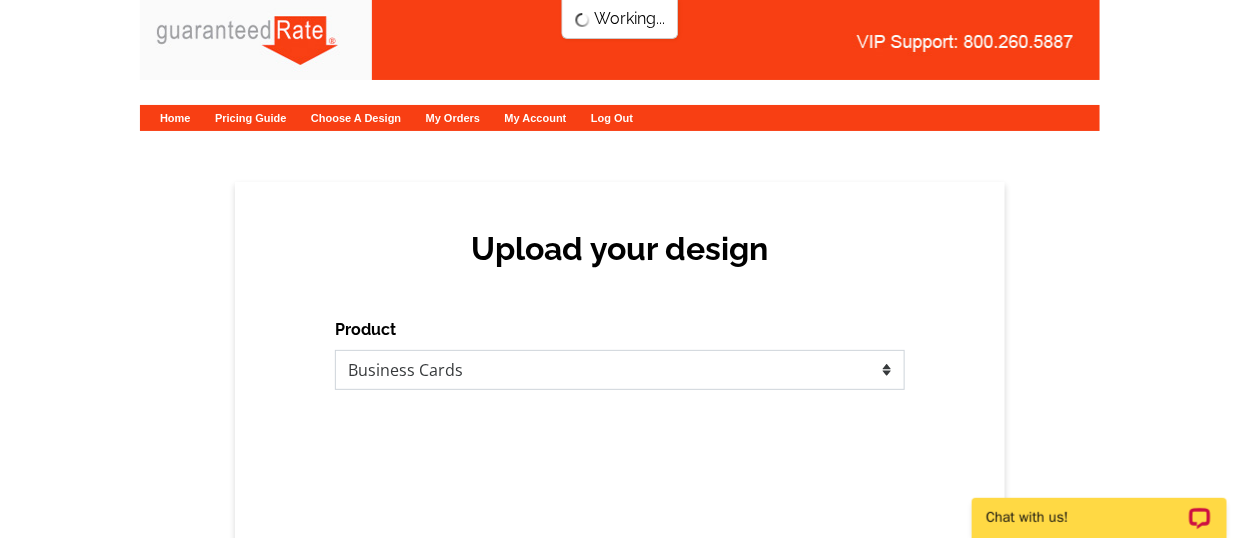 scroll, scrollTop: 0, scrollLeft: 0, axis: both 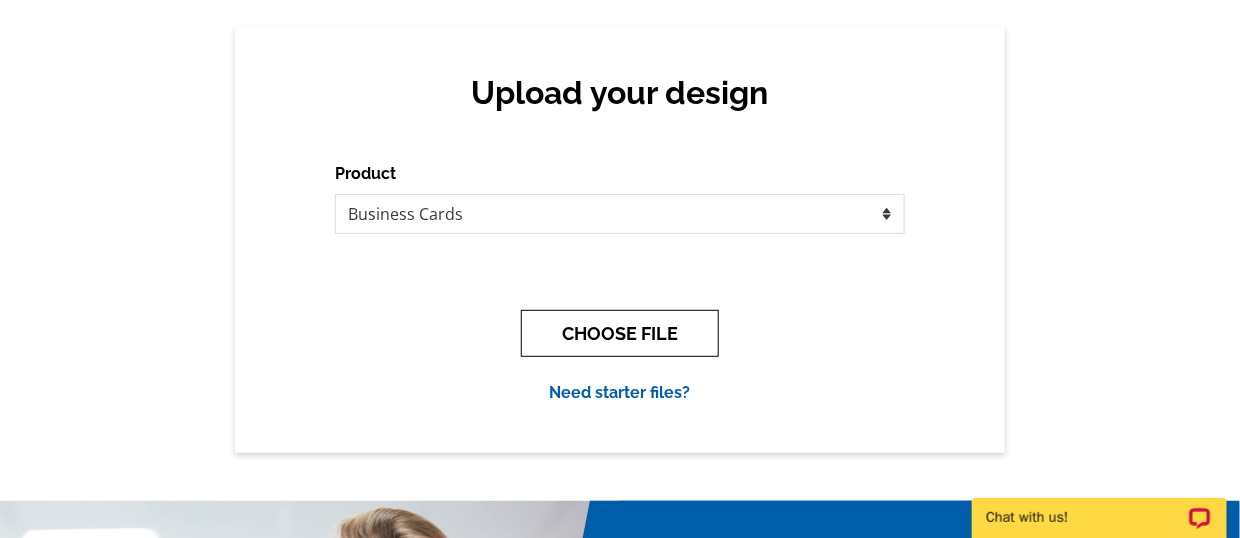 click on "CHOOSE FILE" at bounding box center [620, 333] 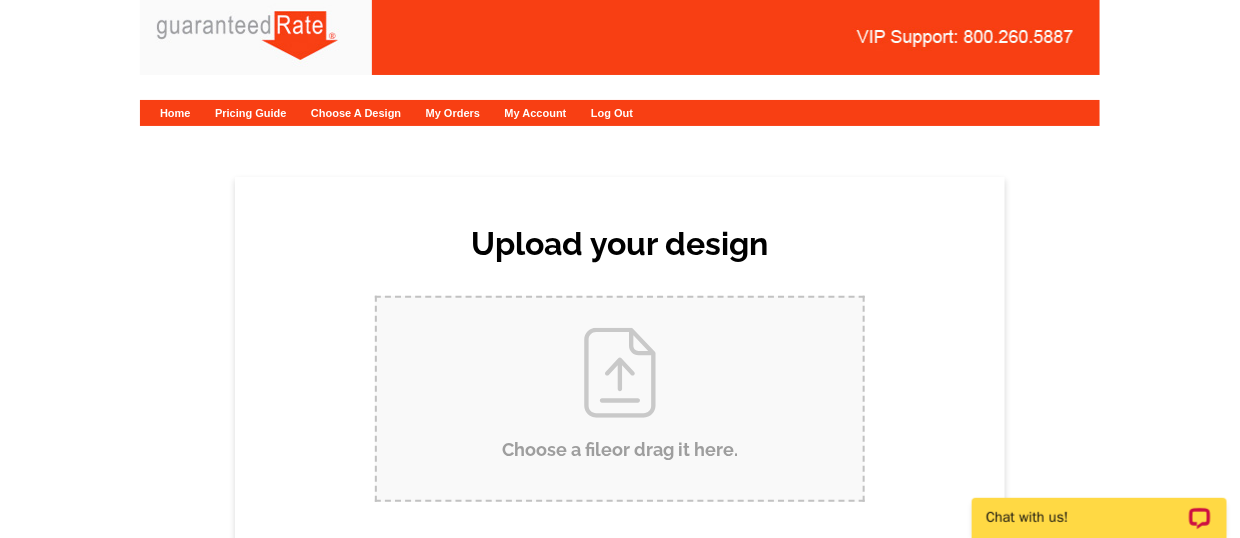 scroll, scrollTop: 0, scrollLeft: 0, axis: both 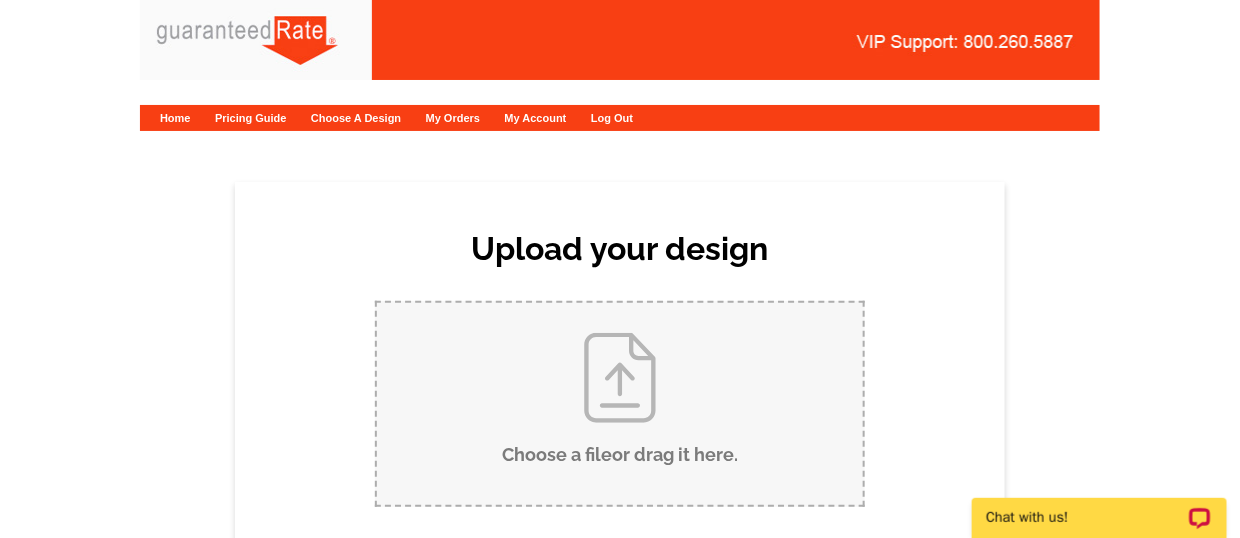click on "Choose a file  or drag it here ." at bounding box center (620, 404) 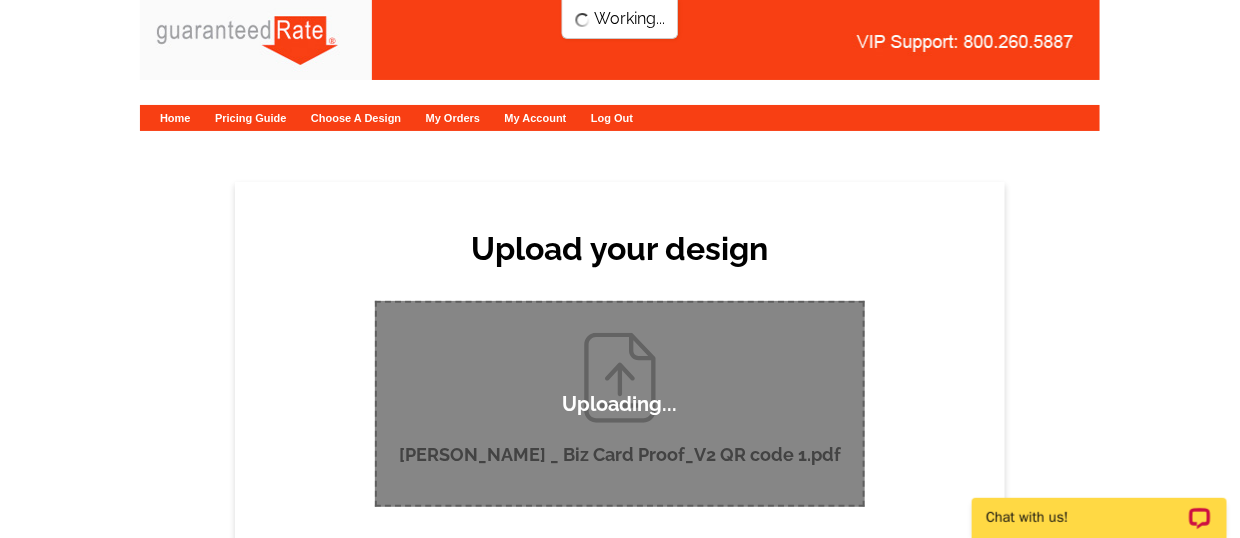 type 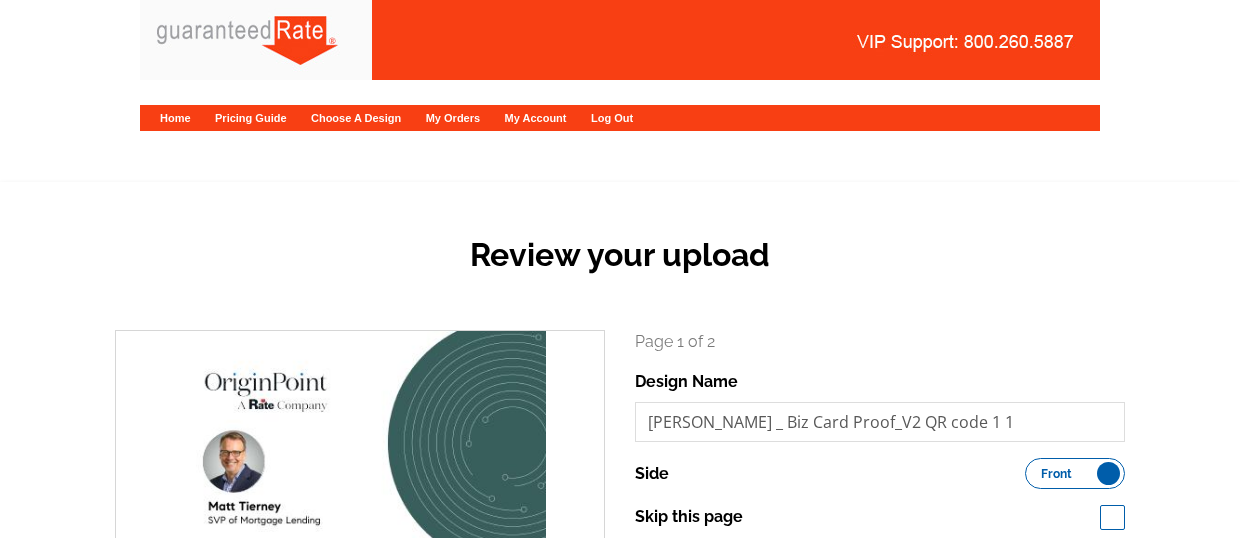 scroll, scrollTop: 0, scrollLeft: 0, axis: both 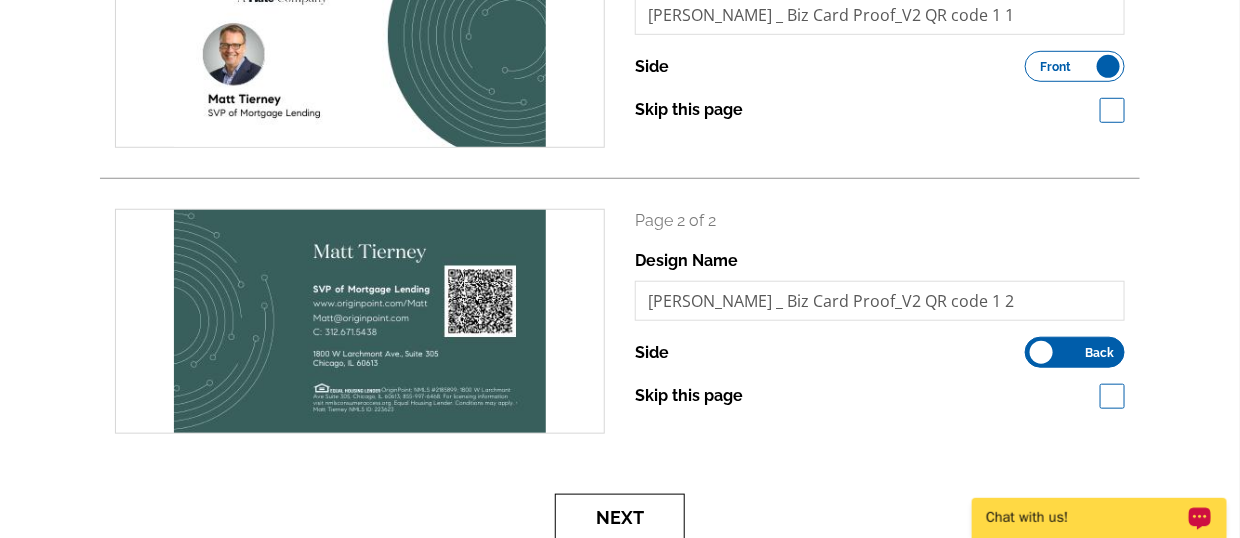 click on "Next" at bounding box center (620, 517) 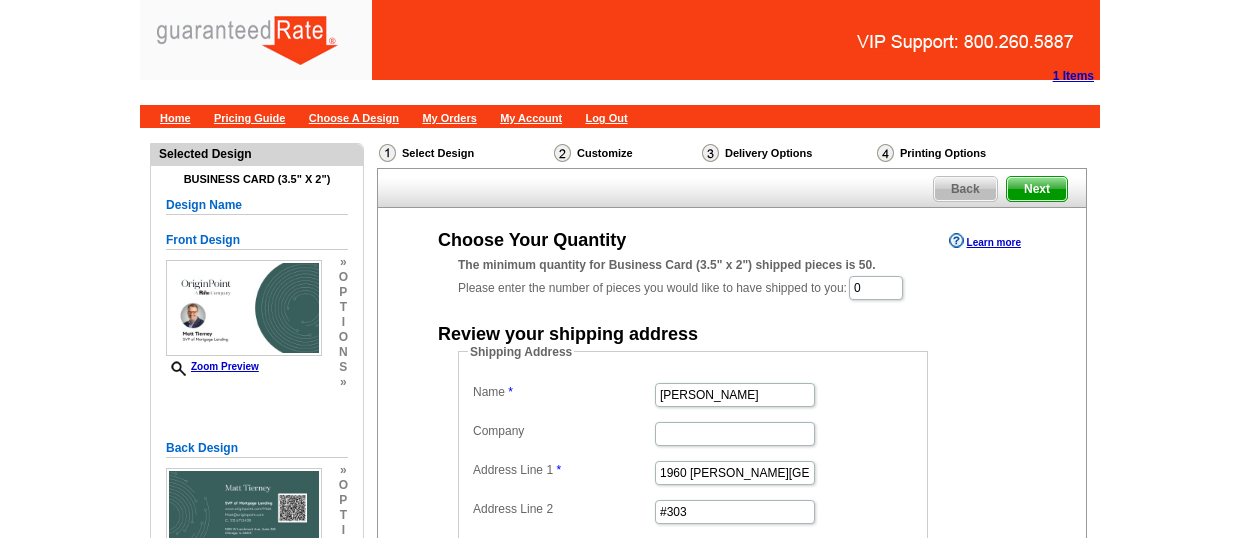 scroll, scrollTop: 0, scrollLeft: 0, axis: both 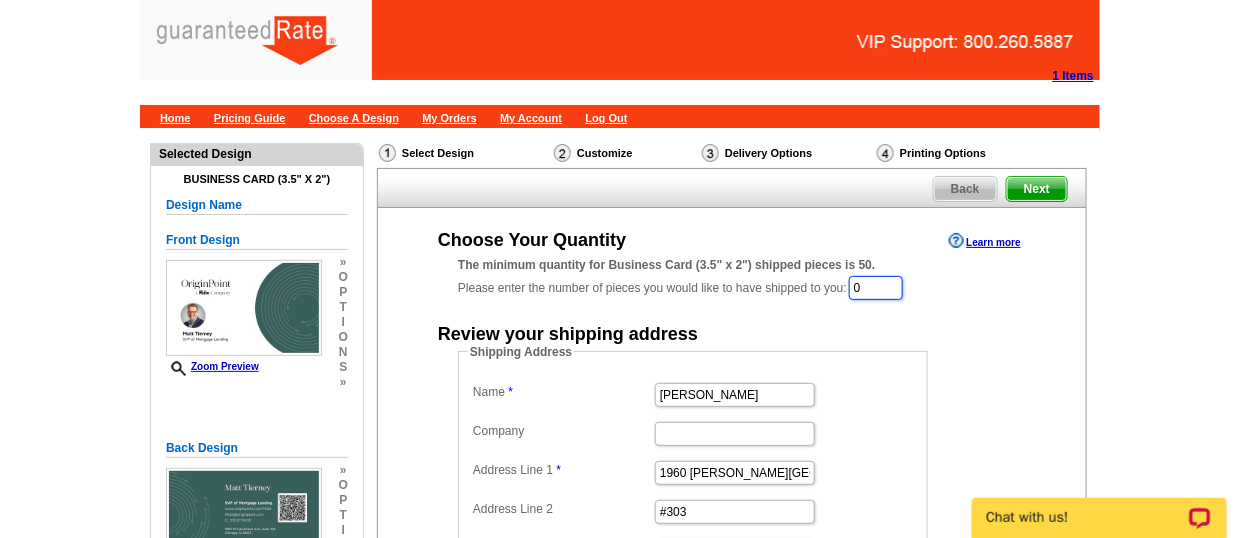 click on "0" at bounding box center [876, 288] 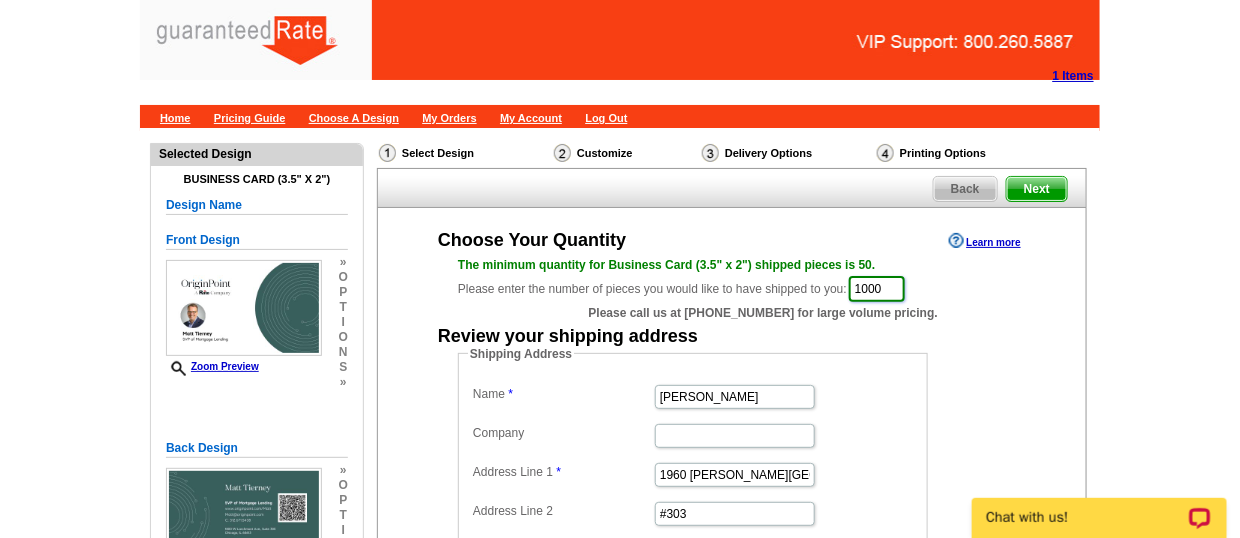 type on "1000" 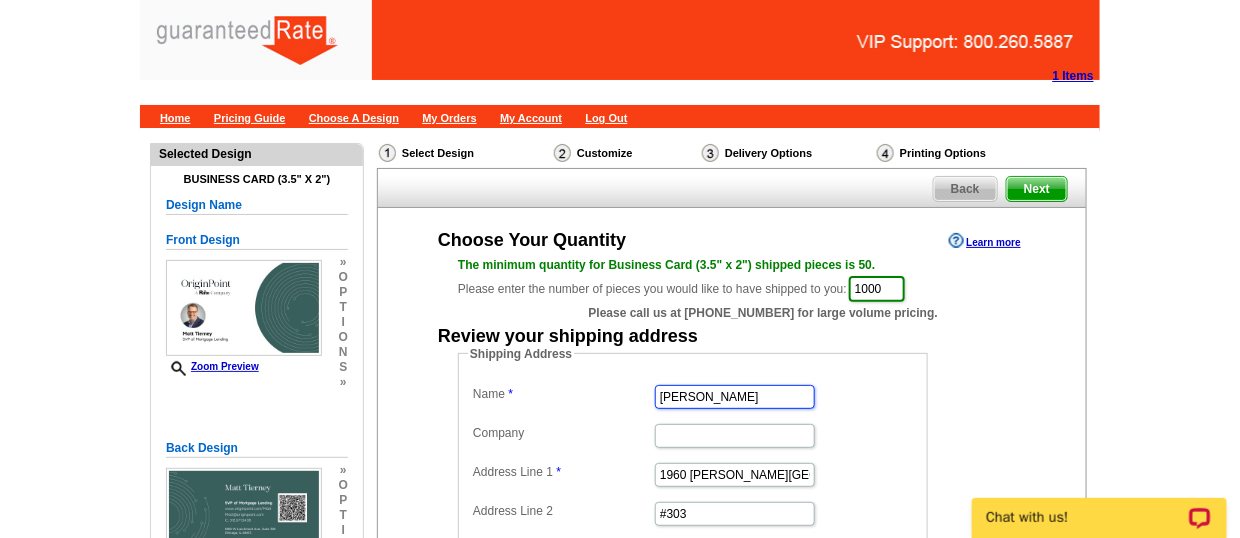 drag, startPoint x: 760, startPoint y: 395, endPoint x: 573, endPoint y: 392, distance: 187.02406 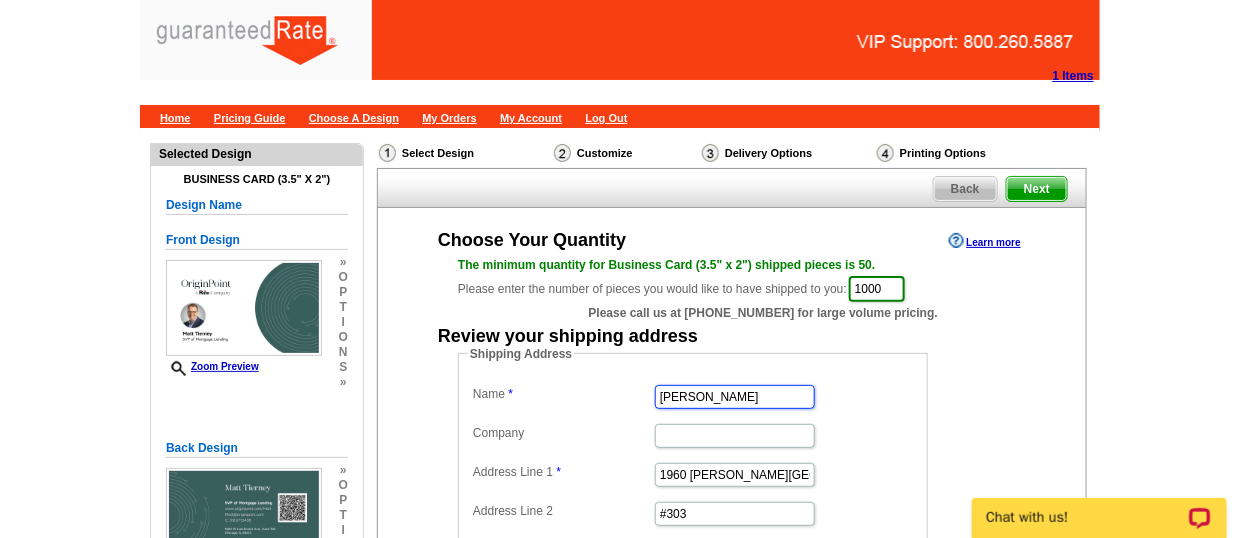 click on "Name
Dave Radke
Company
Address Line 1
1960 N. Lincoln Park West
Address Line 2
#303
Address Line 3
City
Chicago
State
Alabama
Alaska
Arizona
Arkansas
California
Colorado
Connecticut
District of Columbia
Delaware
Florida
Georgia
Hawaii
Idaho
Illinois
Indiana
Iowa
Kansas
Kentucky
Louisiana
Maine
Maryland
Massachusetts
Michigan
Minnesota
Mississippi
Missouri
Montana
Nebraska
Nevada
New Hampshire
New Jersey
New Mexico
New York
North Carolina
North Dakota
Ohio
Oklahoma
Oregon
Pennsylvania
Rhode Island
South Carolina
South Dakota
Tennessee
Texas
Utah
Vermont
Virginia
Washington
West Virginia
Wisconsin
Wyoming
Zip
60614" at bounding box center (693, 531) 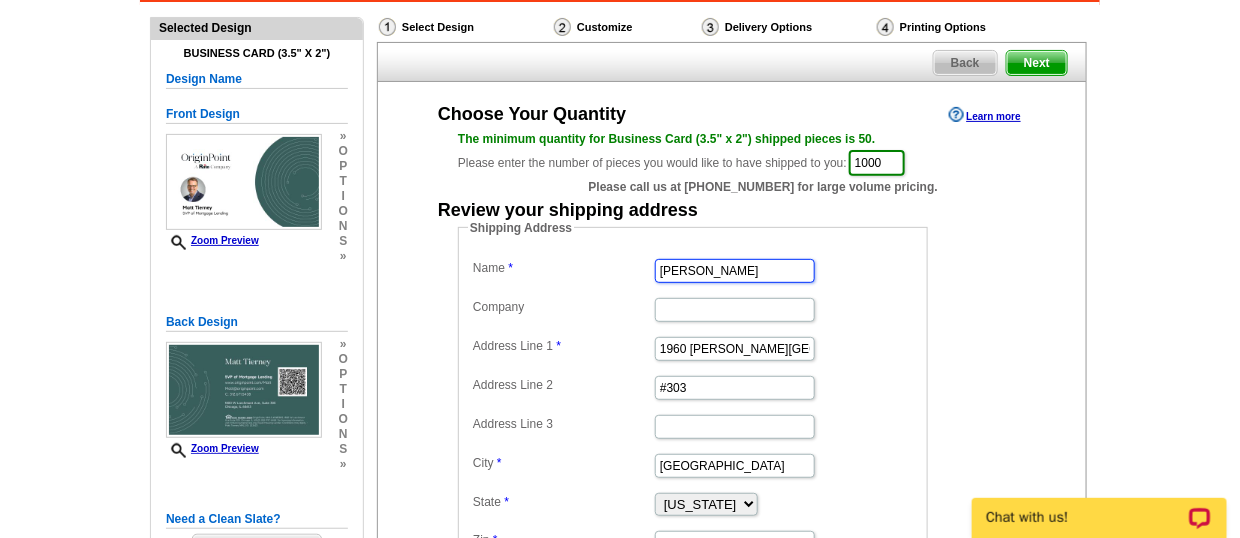 scroll, scrollTop: 126, scrollLeft: 0, axis: vertical 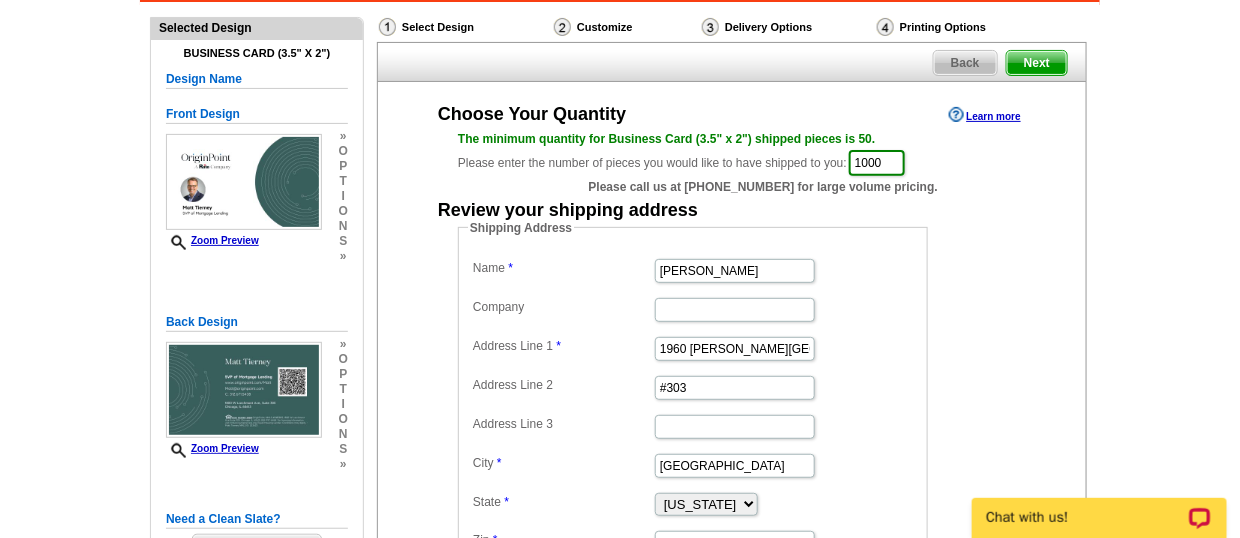 click on "Need Help? call 800-260-5887,  chat  with support, or have our designers make something custom just for you!
Got it, no need for the selection guide next time.
Show Results
Selected Design
Business Card (3.5" x 2")
Design Name
Front Design
Zoom Preview
»
o
p
t
i
o
n
s
»
» o p" at bounding box center [620, 391] 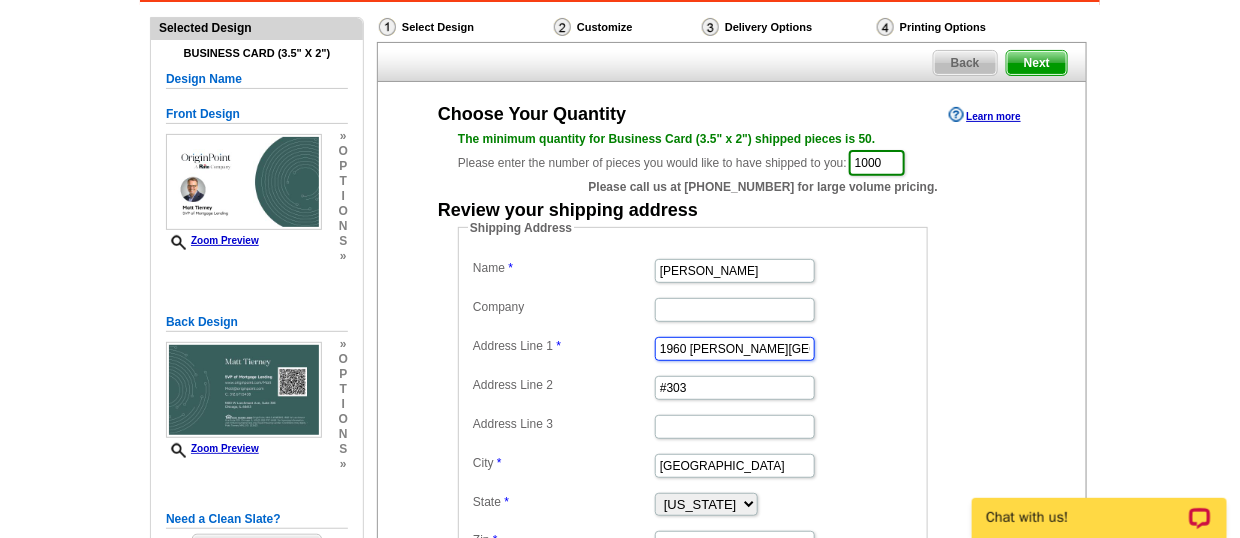 click on "1960 N. Lincoln Park West" at bounding box center (735, 349) 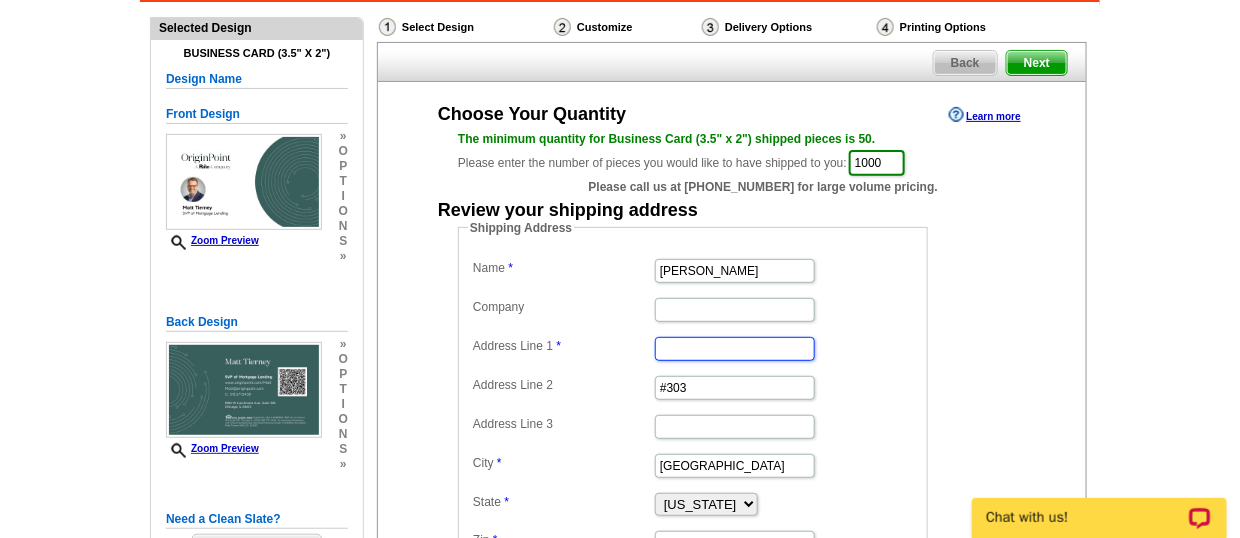 paste on "3232 N Halsted St" 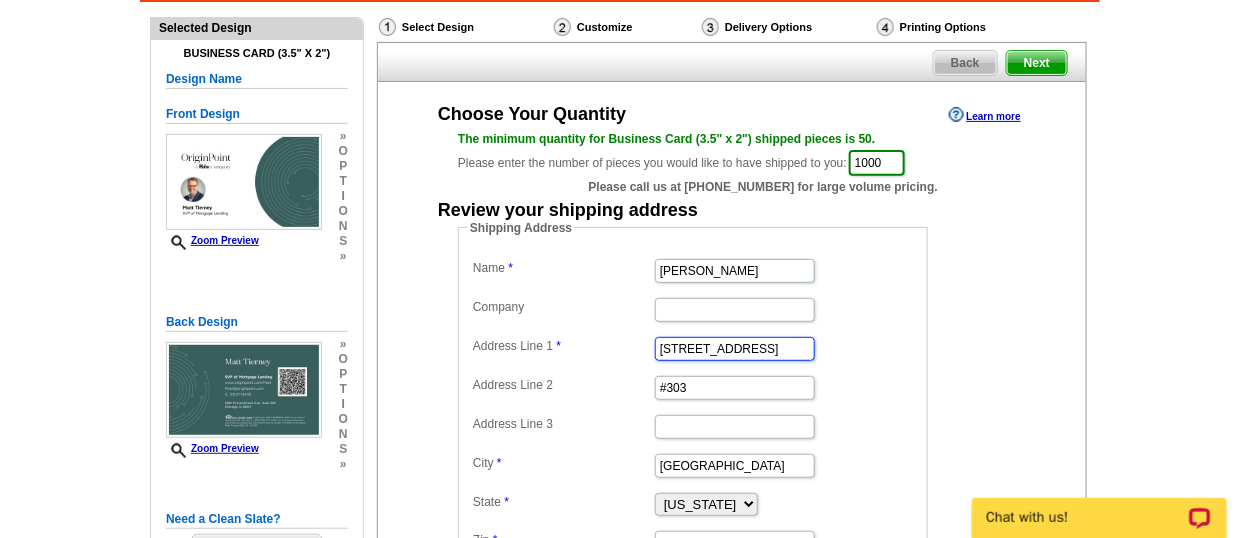 type on "3232 N Halsted St" 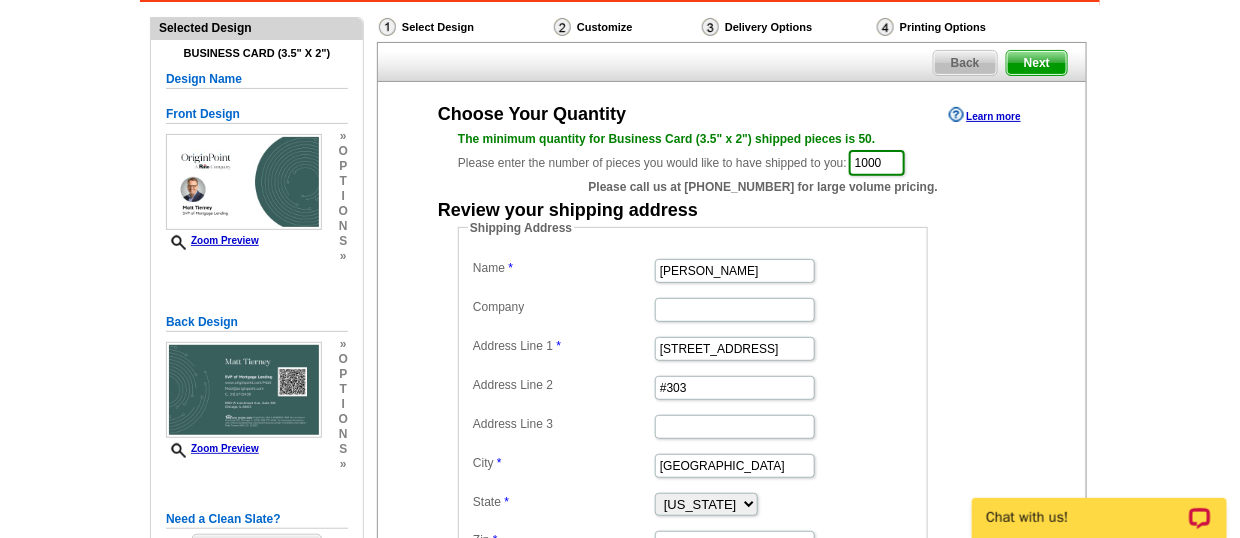 click on "Need Help? call 800-260-5887,  chat  with support, or have our designers make something custom just for you!
Got it, no need for the selection guide next time.
Show Results
Selected Design
Business Card (3.5" x 2")
Design Name
Front Design
Zoom Preview
»
o
p
t
i
o
n
s
»
» o p" at bounding box center (620, 391) 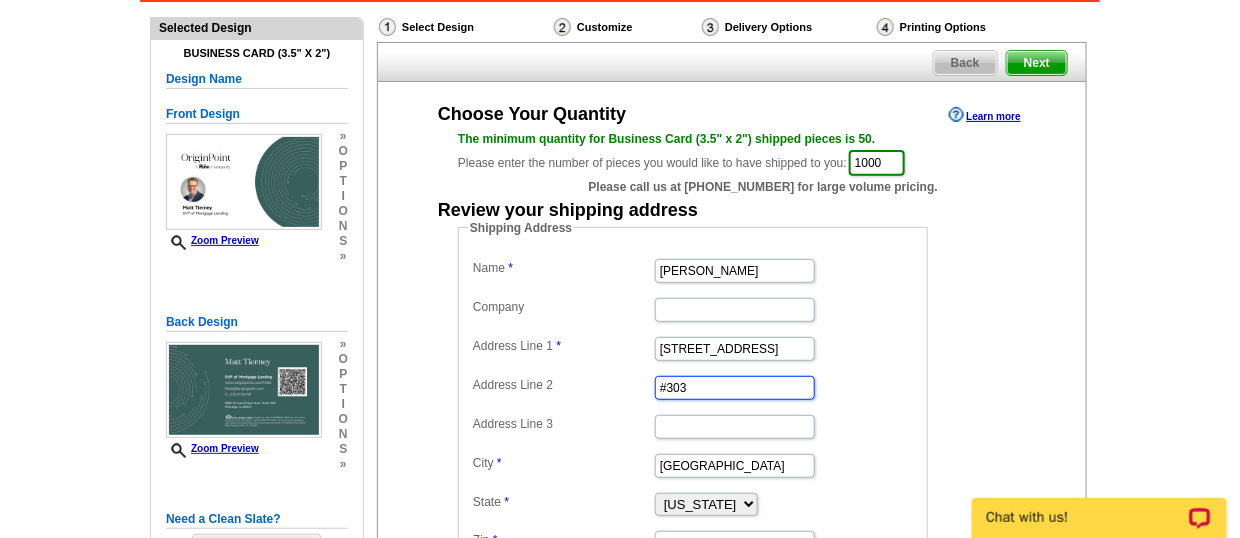 drag, startPoint x: 745, startPoint y: 386, endPoint x: 530, endPoint y: 388, distance: 215.00931 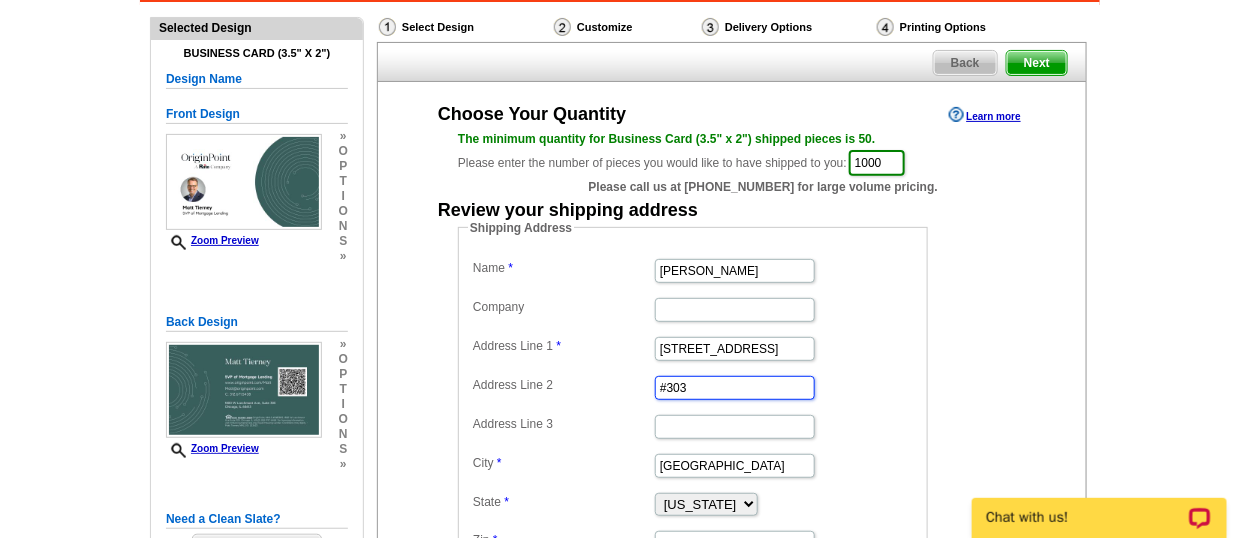 click on "Name
Matt Tierney
Company
Address Line 1
3232 N Halsted St
Address Line 2
#303
Address Line 3
City
Chicago
State
Alabama
Alaska
Arizona
Arkansas
California
Colorado
Connecticut
District of Columbia
Delaware
Florida
Georgia
Hawaii
Idaho
Illinois
Indiana
Iowa
Kansas
Kentucky
Louisiana
Maine
Maryland
Massachusetts
Michigan
Minnesota
Mississippi
Missouri
Montana
Nebraska
Nevada
New Hampshire
New Jersey
New Mexico
New York
North Carolina
North Dakota
Ohio
Oklahoma
Oregon
Pennsylvania
Rhode Island
South Carolina
South Dakota
Tennessee
Texas
Utah
Vermont
Virginia
Washington
West Virginia
Wisconsin
Wyoming
Zip
60614" at bounding box center [693, 405] 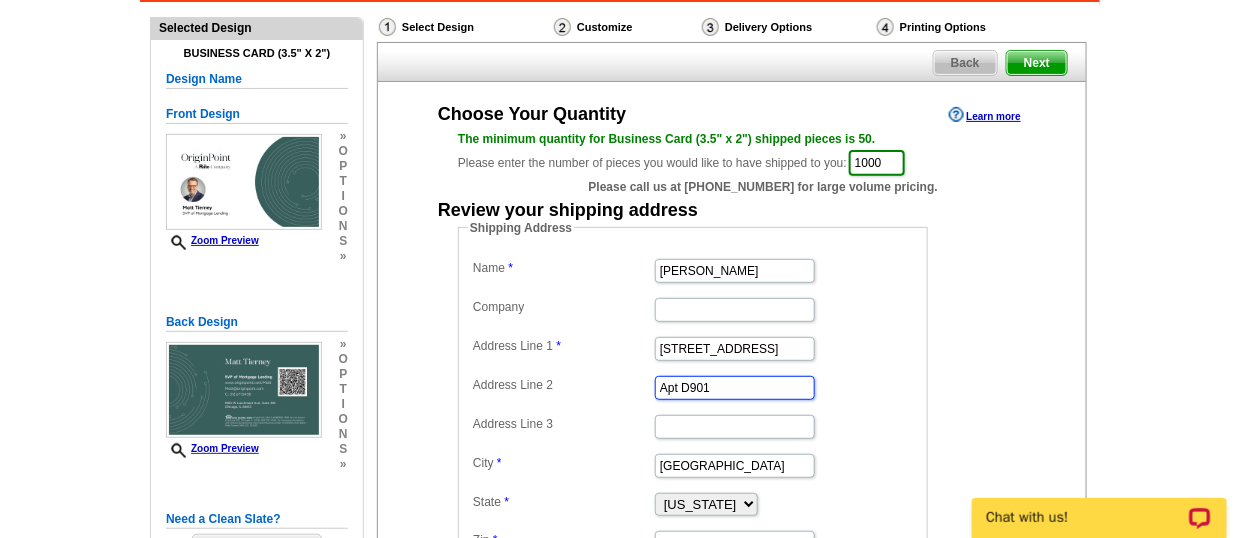 scroll, scrollTop: 207, scrollLeft: 0, axis: vertical 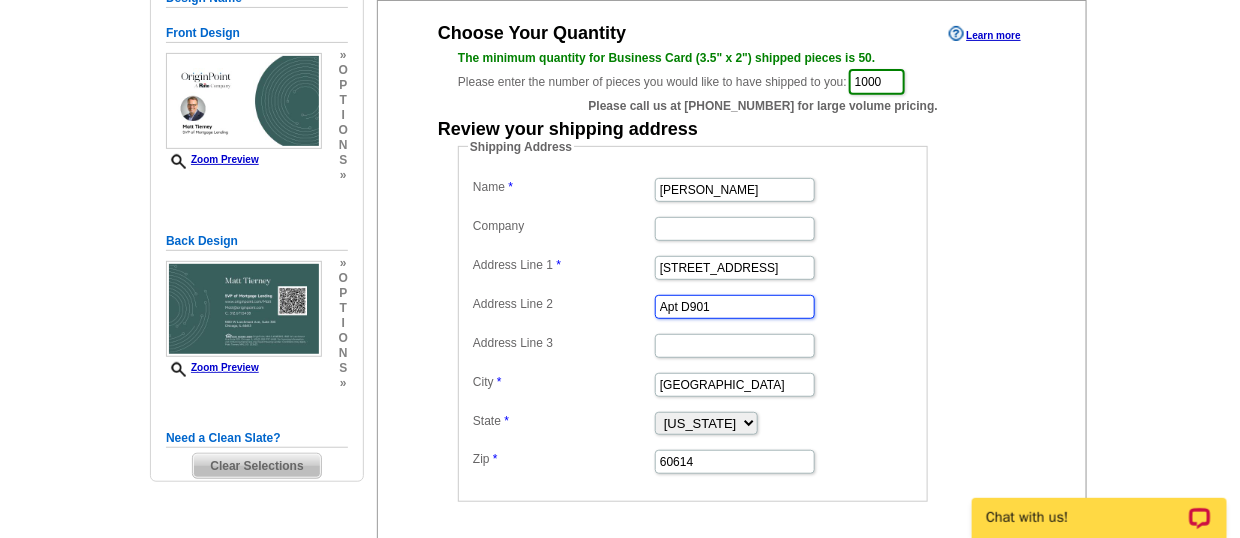 type on "Apt D901" 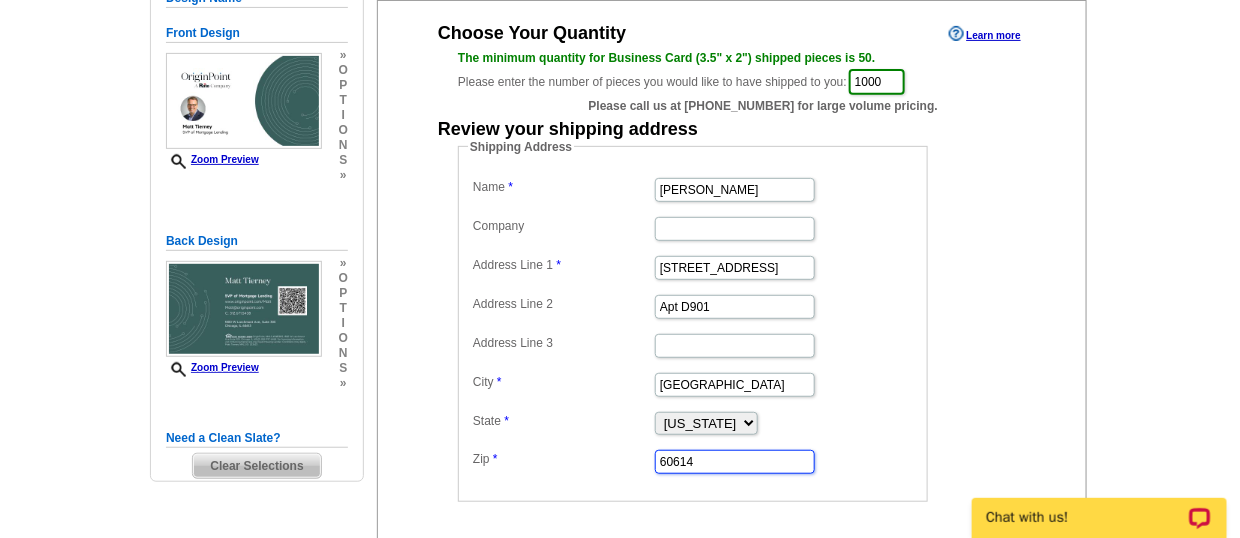 click on "Name
Matt Tierney
Company
Address Line 1
3232 N Halsted St
Address Line 2
Apt D901
Address Line 3
City
Chicago
State
Alabama
Alaska
Arizona
Arkansas
California
Colorado
Connecticut
District of Columbia
Delaware
Florida
Georgia
Hawaii
Idaho
Illinois
Indiana
Iowa
Kansas
Kentucky
Louisiana
Maine
Maryland
Massachusetts
Michigan
Minnesota
Mississippi
Missouri
Montana
Nebraska
Nevada
New Hampshire
New Jersey
New Mexico
New York
North Carolina
North Dakota
Ohio
Oklahoma
Oregon
Pennsylvania
Rhode Island
South Carolina
South Dakota
Tennessee
Texas
Utah
Vermont
Virginia
Washington
West Virginia
Wisconsin
Wyoming
Zip
60614" at bounding box center (693, 324) 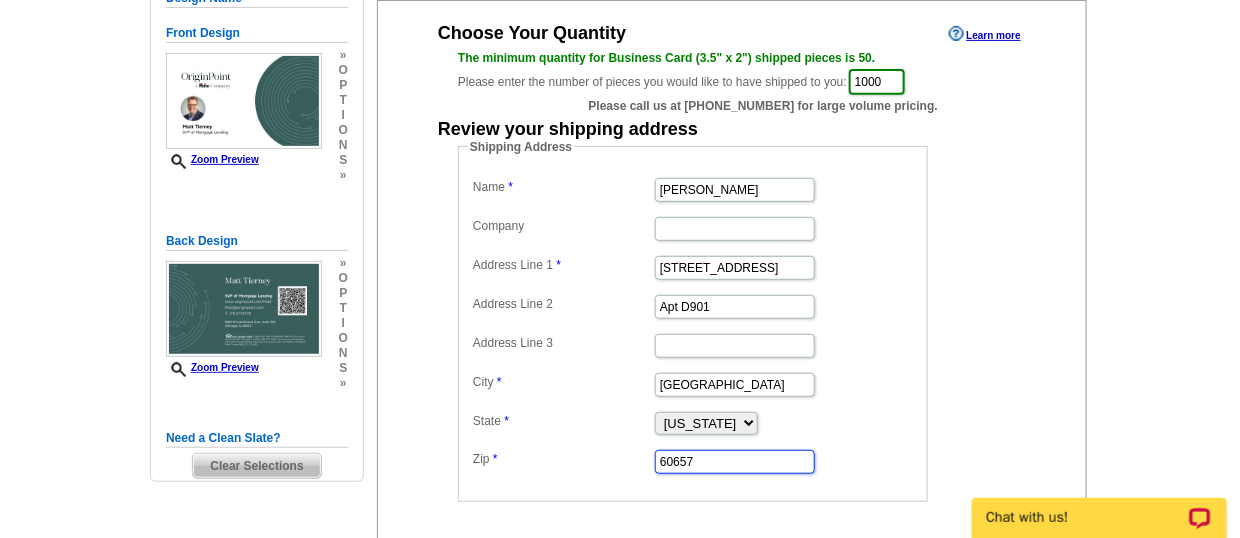 type on "60657" 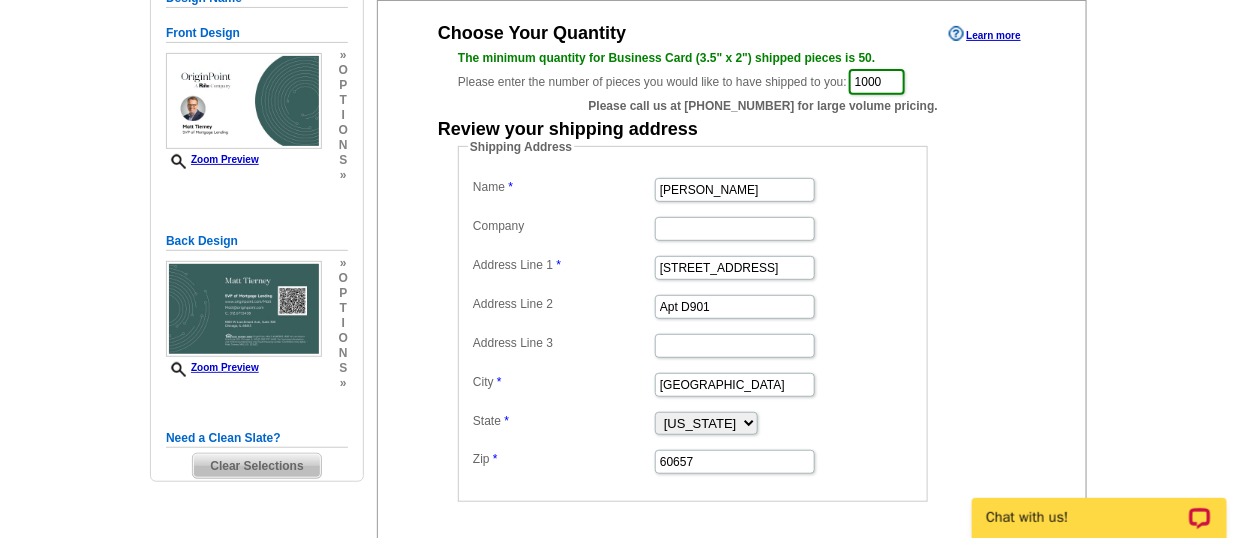 click on "Shipping Address
Name
Matt Tierney
Company
Address Line 1
3232 N Halsted St
Address Line 2
Apt D901
Address Line 3
City
Chicago
State
Alabama
Alaska
Arizona
Arkansas
California
Colorado
Connecticut
District of Columbia
Delaware
Florida
Georgia
Hawaii
Idaho
Illinois
Indiana
Iowa
Kansas
Kentucky
Louisiana
Maine
Maryland
Massachusetts
Michigan
Minnesota
Mississippi
Missouri
Montana
Nebraska
Nevada
New Hampshire
New Jersey
New Mexico
New York
North Carolina
North Dakota
Ohio
Oklahoma
Oregon
Pennsylvania
Rhode Island
South Carolina
South Dakota
Tennessee
Texas
Utah
Vermont
Virginia
Washington
West Virginia
Wisconsin
Wyoming
Zip" at bounding box center (732, 320) 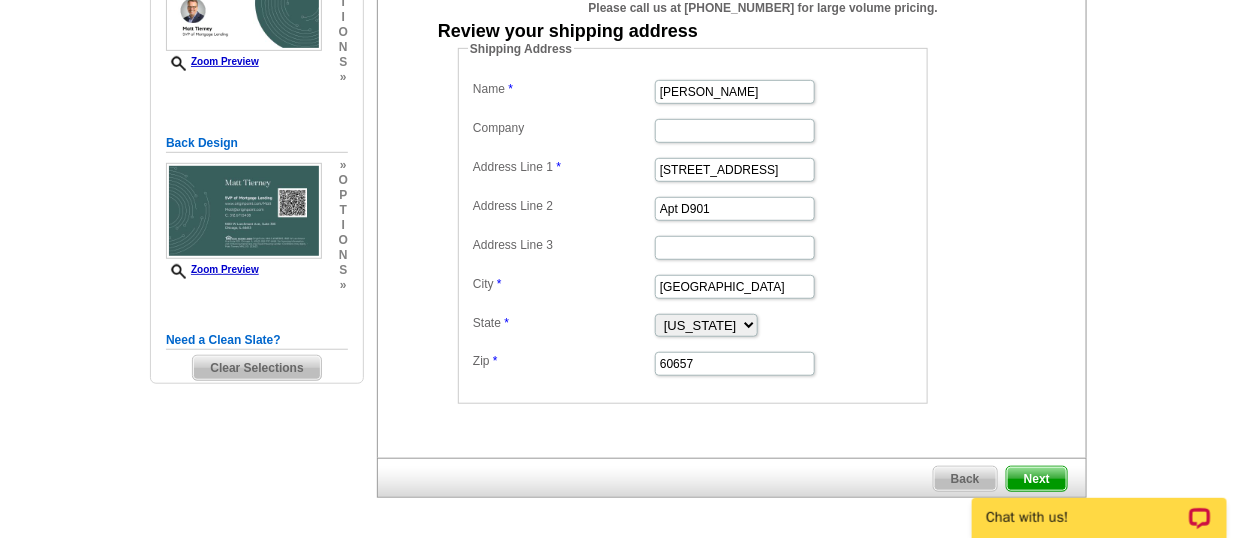click on "Back
Next" at bounding box center [732, 478] 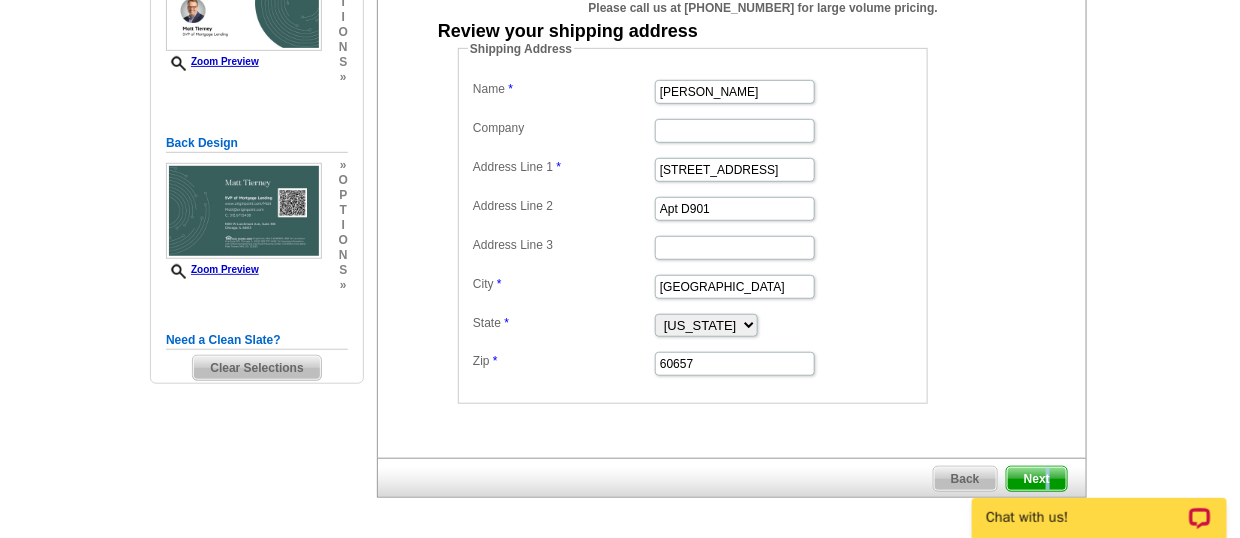 click on "Next" at bounding box center [1037, 479] 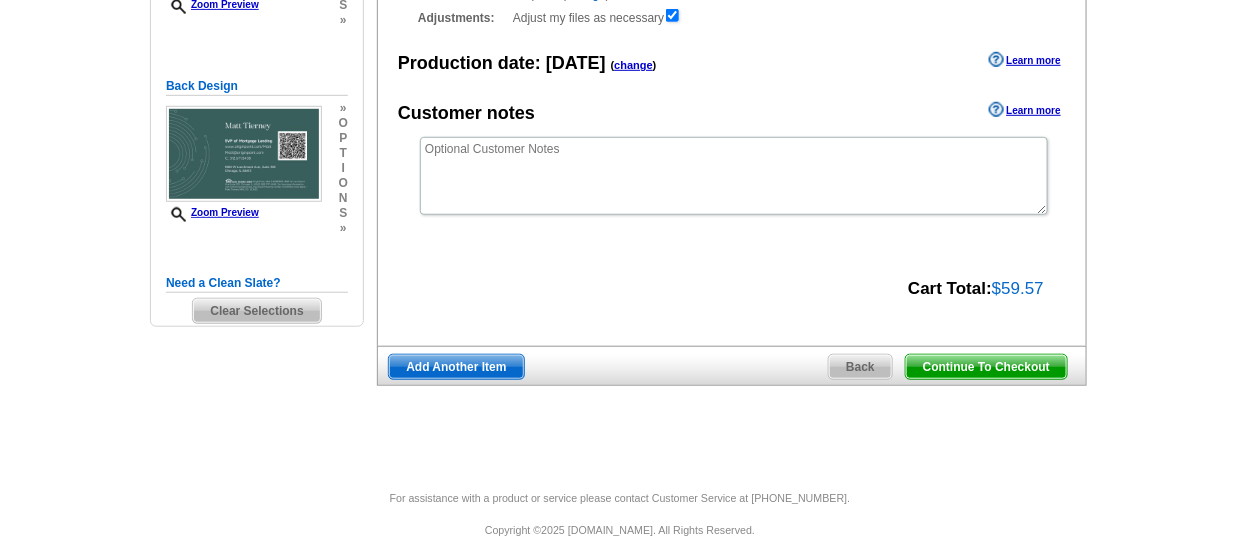 scroll, scrollTop: 364, scrollLeft: 0, axis: vertical 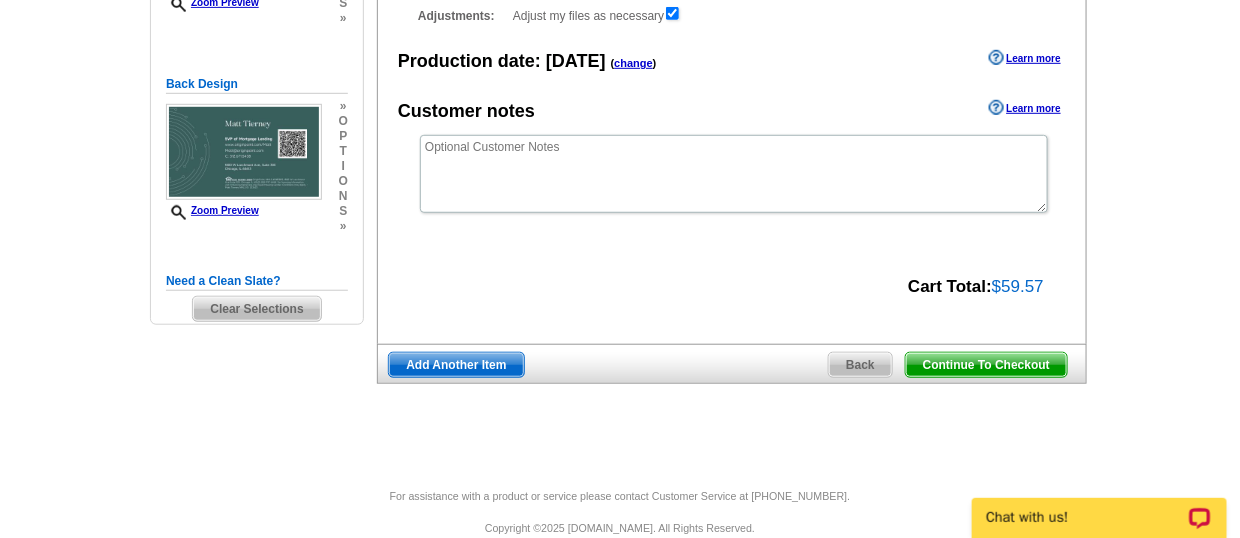 click on "Continue To Checkout" at bounding box center (986, 365) 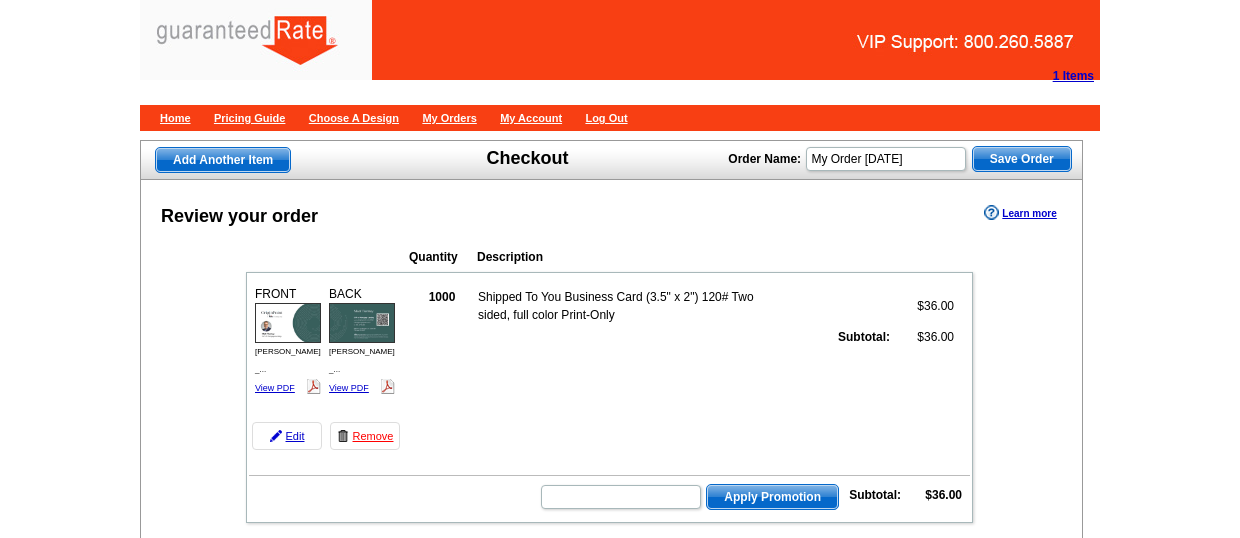 scroll, scrollTop: 0, scrollLeft: 0, axis: both 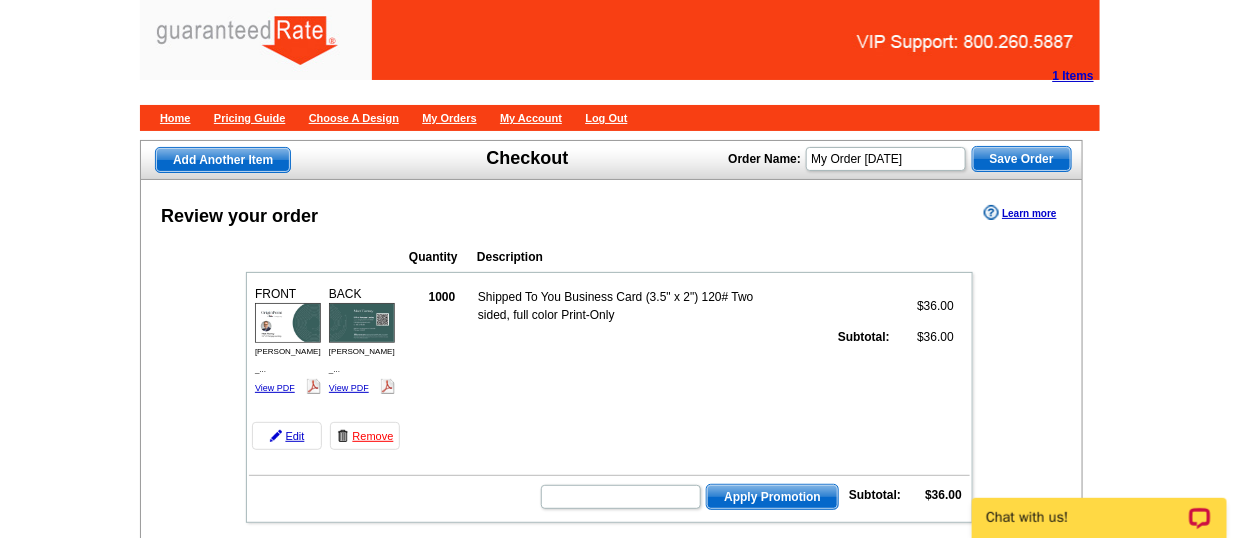 click on "BACK
[PERSON_NAME] _...
View PDF" at bounding box center [362, 341] 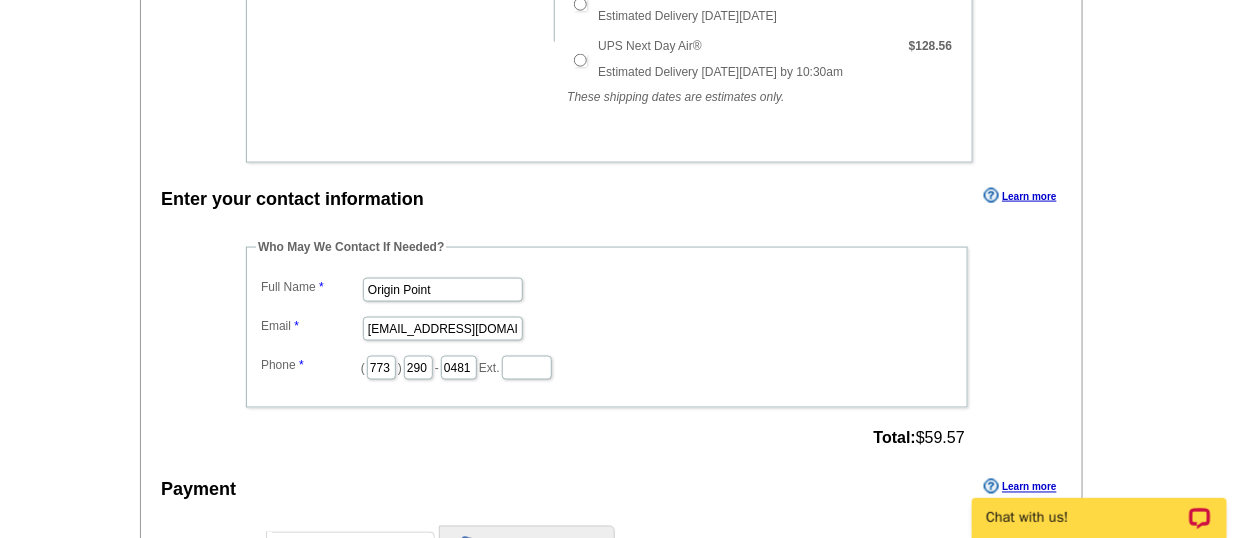 scroll, scrollTop: 775, scrollLeft: 0, axis: vertical 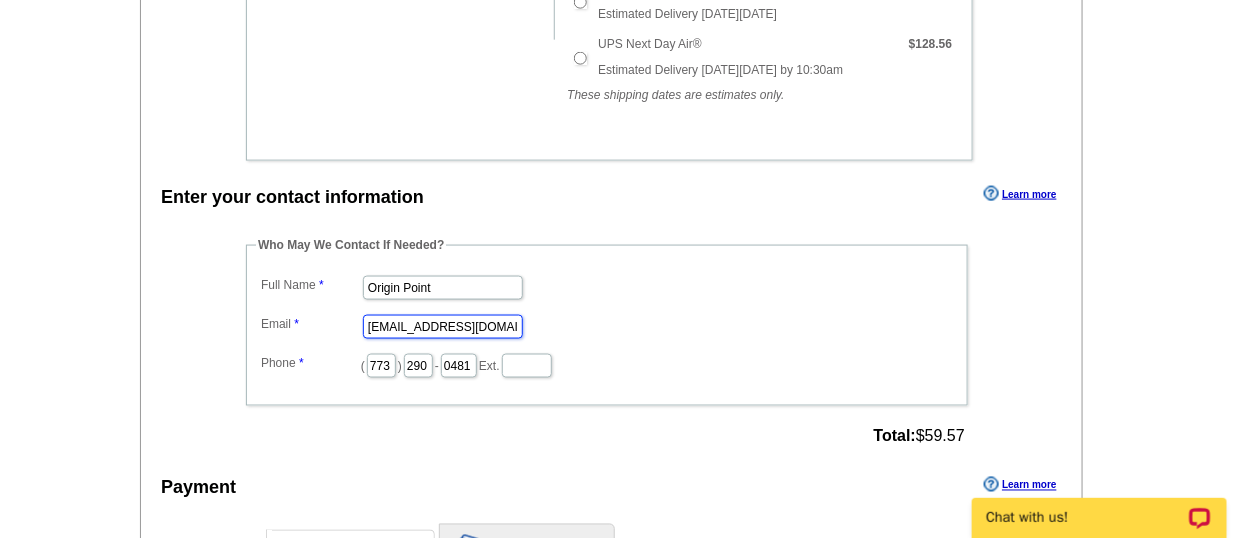 click on "marketing@originpoint.com" at bounding box center [443, 327] 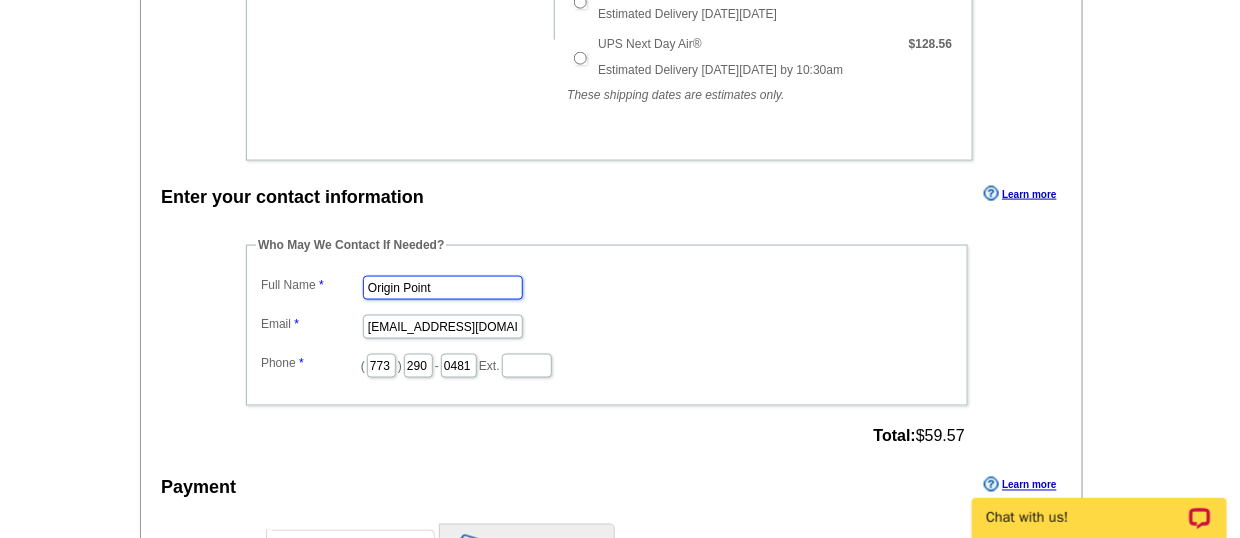click on "Origin Point" at bounding box center (443, 288) 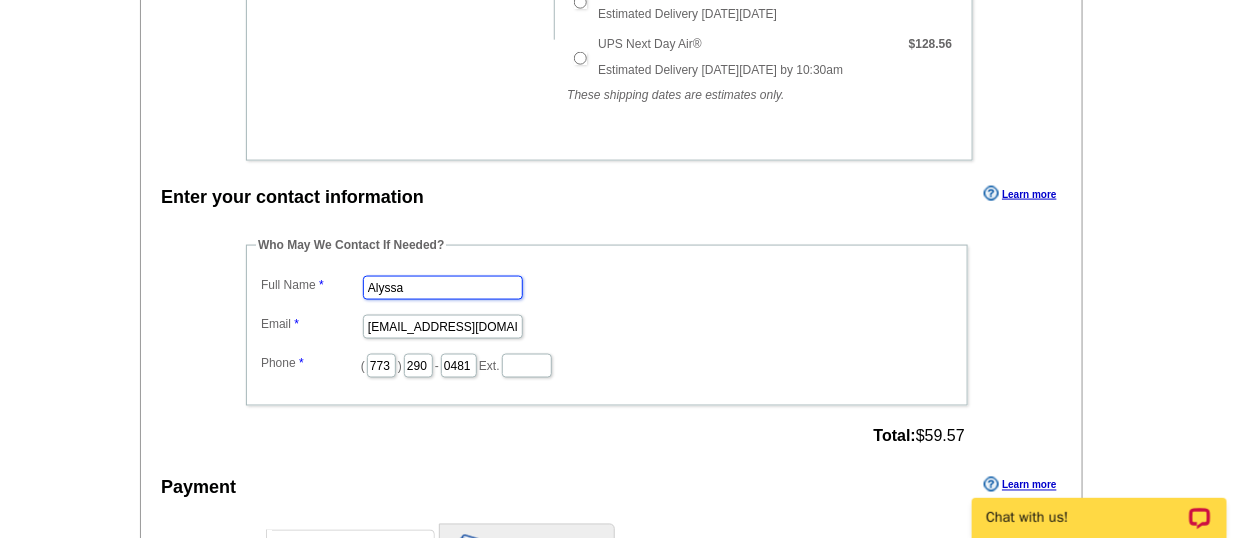type on "Alyssa Jacobucci" 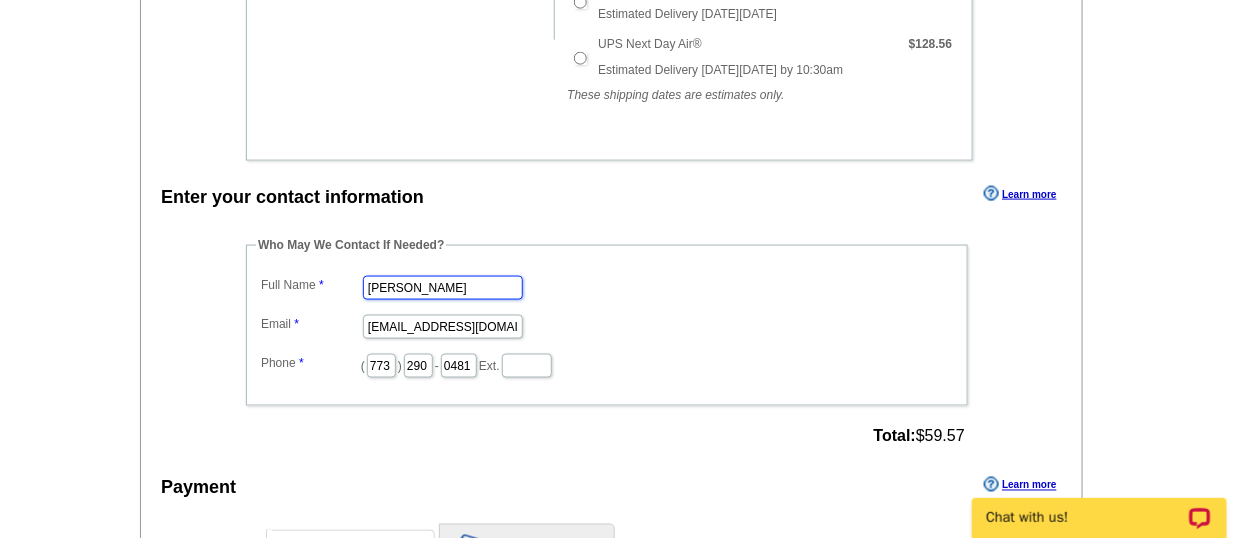 scroll, scrollTop: 0, scrollLeft: 0, axis: both 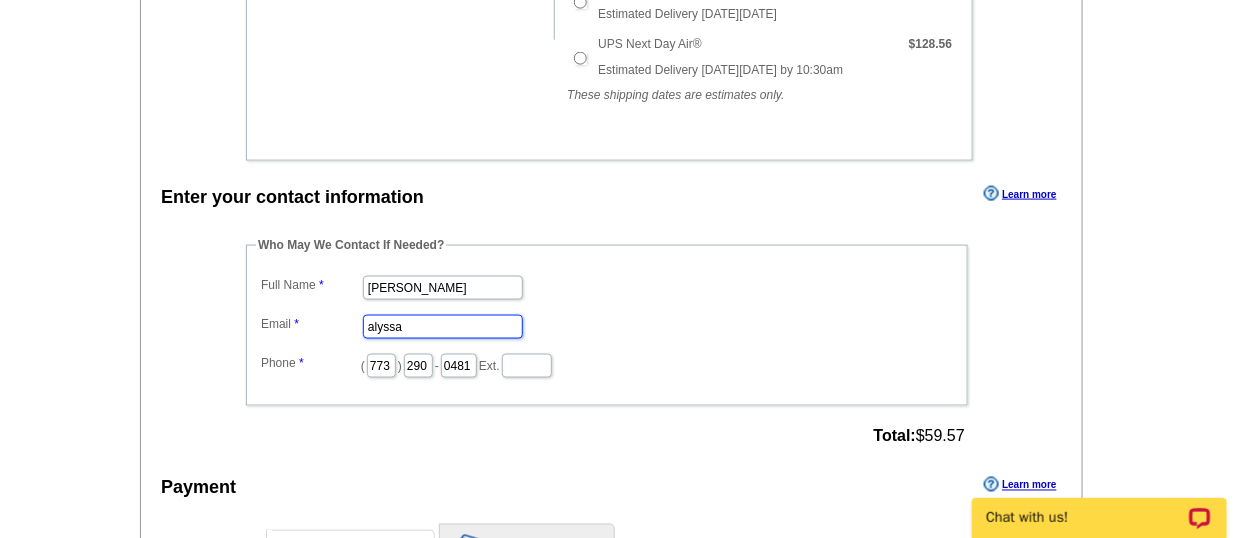 type on "alyssa.jacobucci@rate.com" 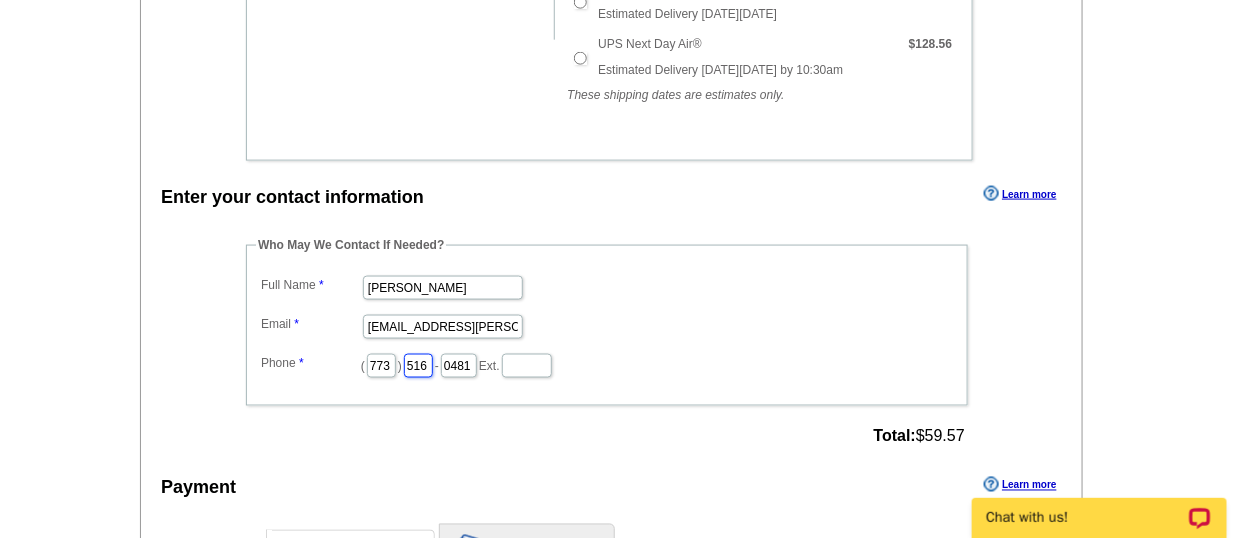 type on "516" 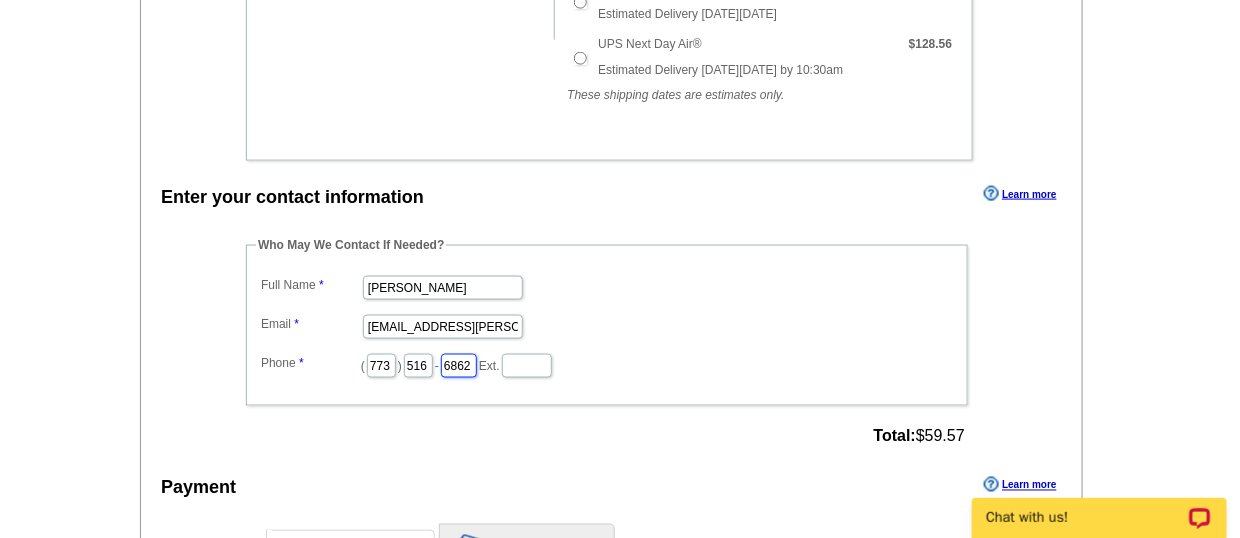 type on "6862" 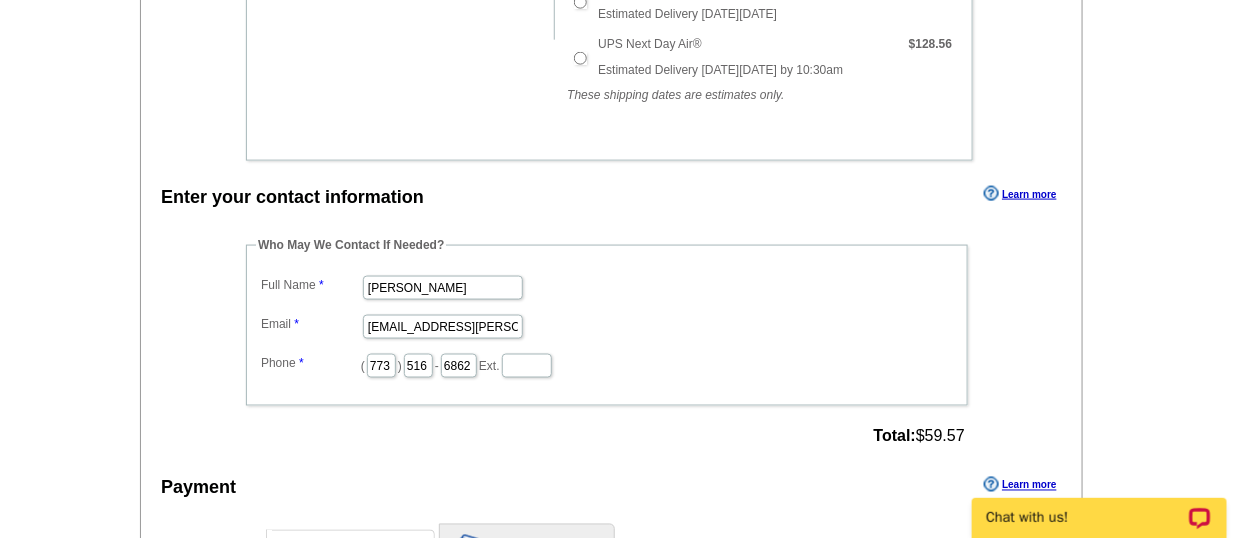 click on "Payment
Learn more" at bounding box center (611, 493) 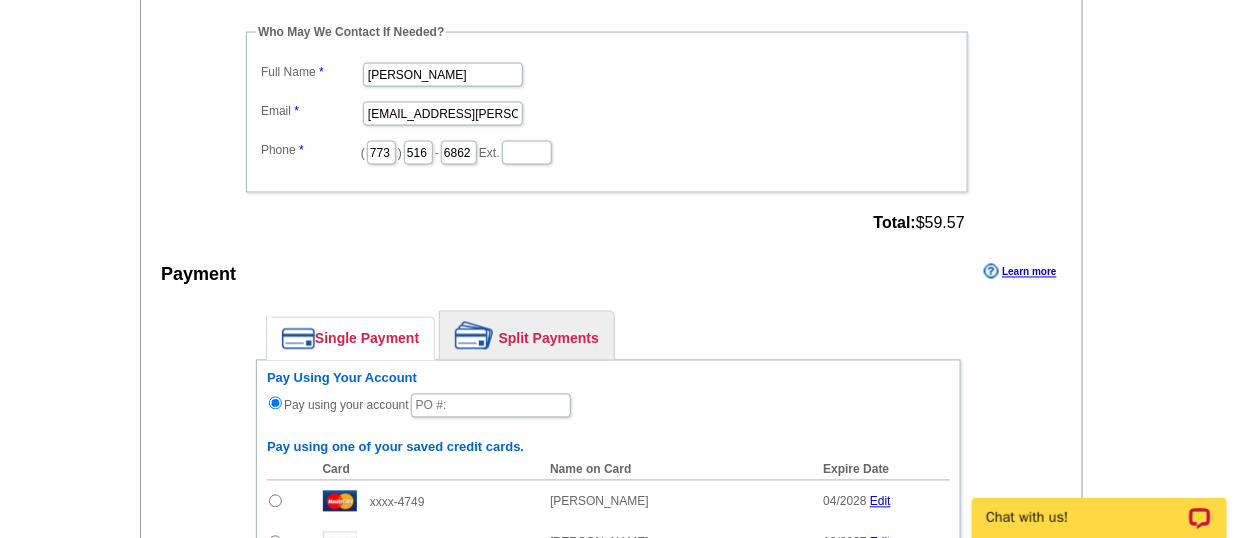 scroll, scrollTop: 1105, scrollLeft: 0, axis: vertical 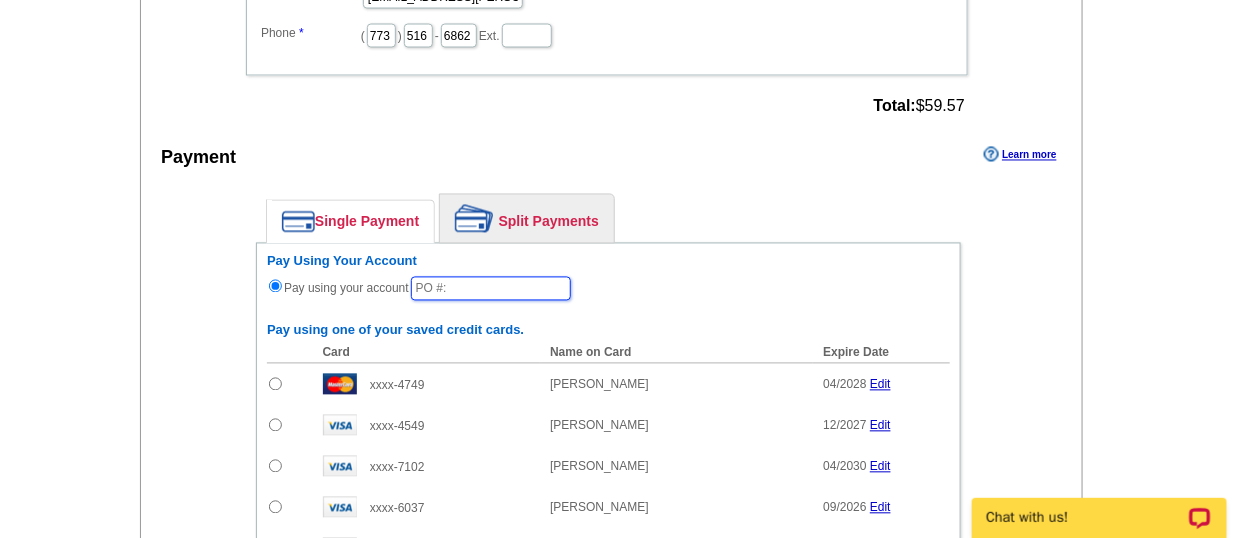 click at bounding box center (491, 289) 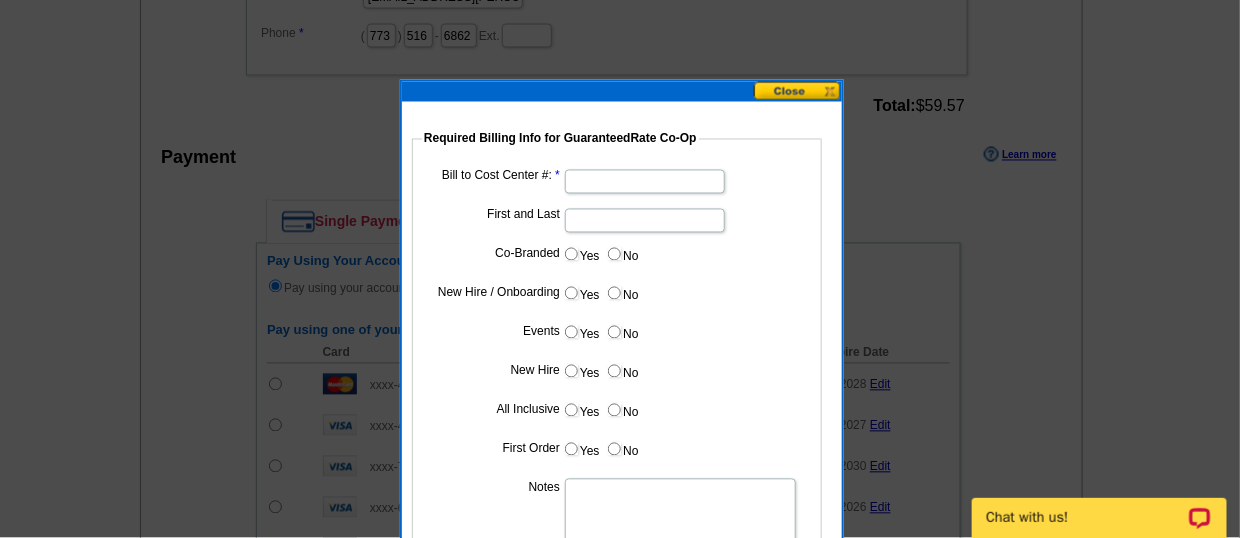 type on "072125_339_AJ" 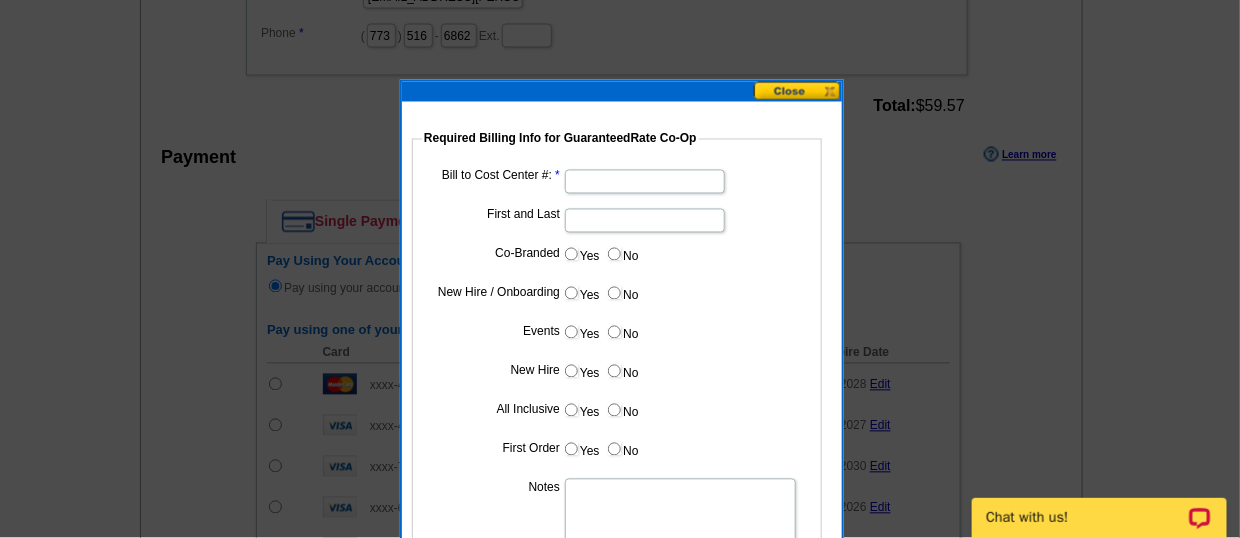 click on "Bill to Cost Center #:" at bounding box center (645, 182) 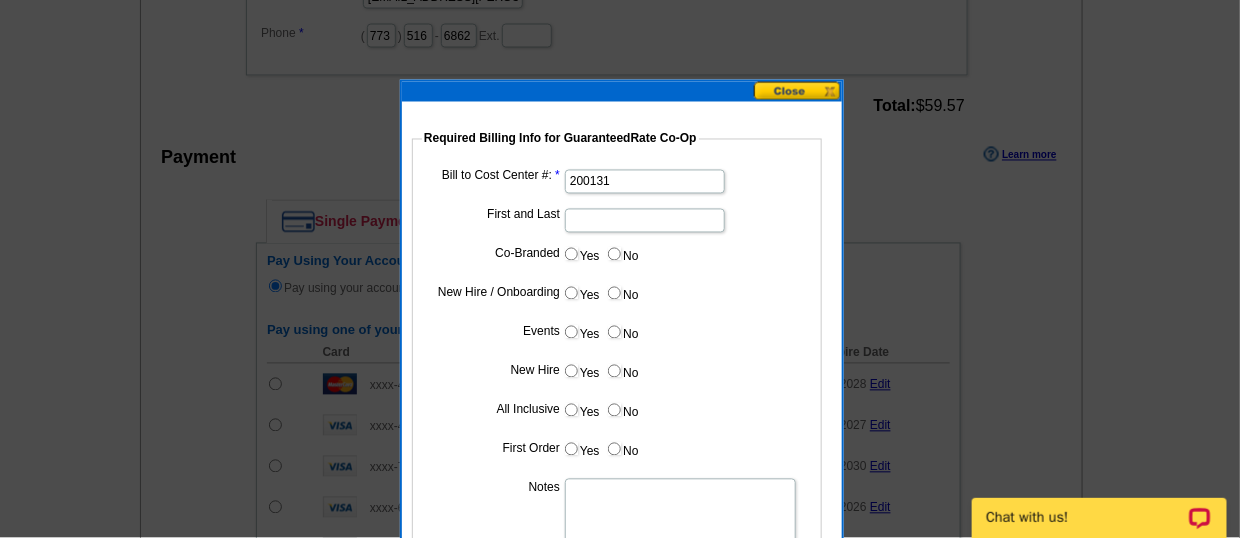 type on "200131" 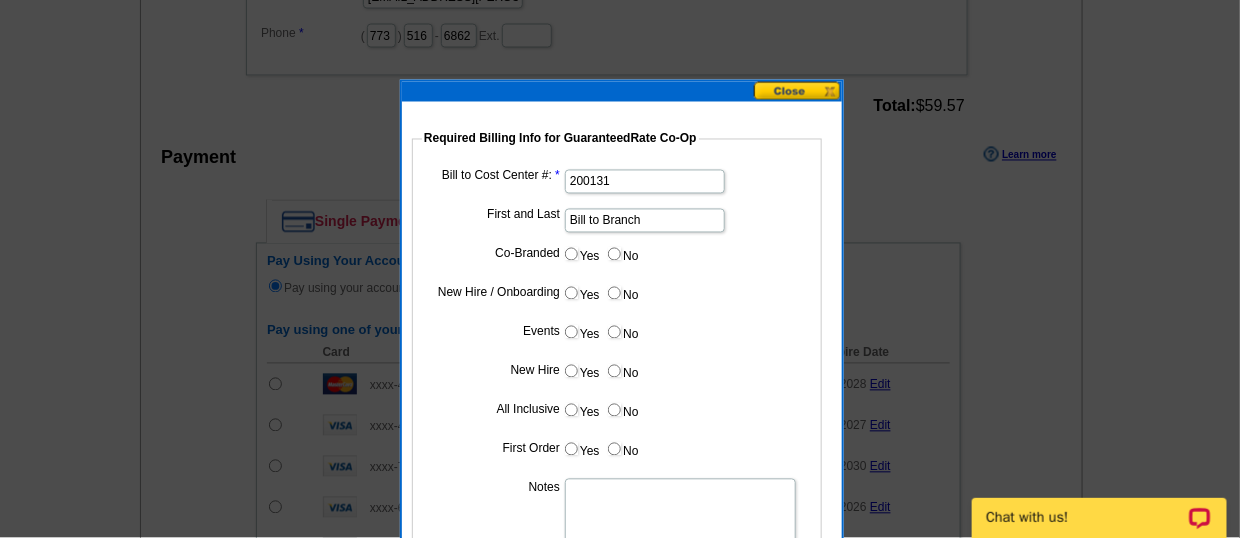 type on "Bill to Branch" 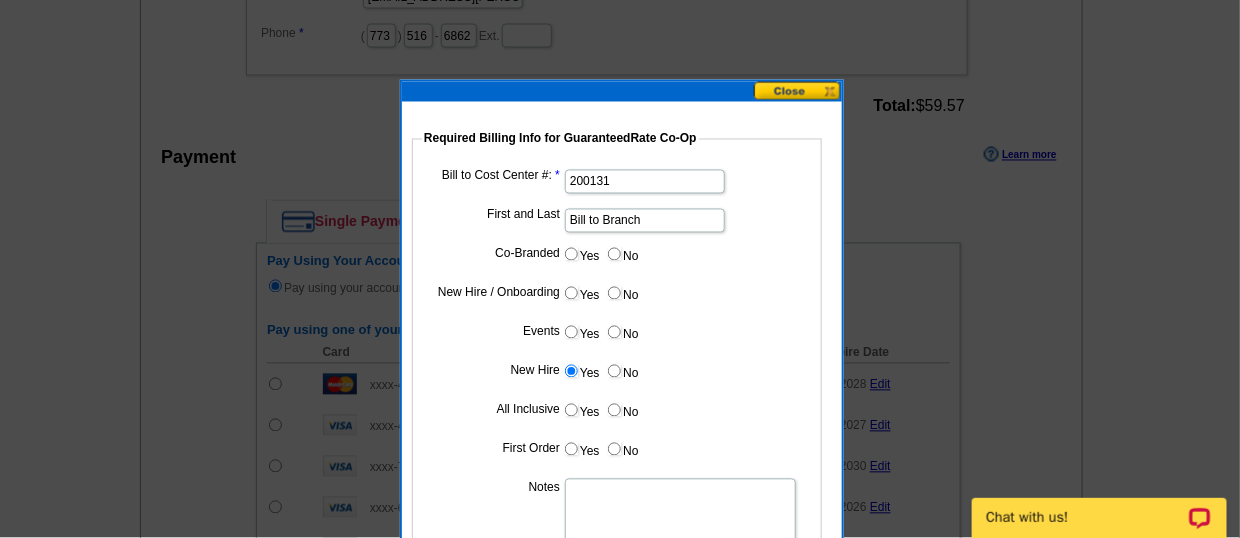 click on "Notes" at bounding box center [680, 518] 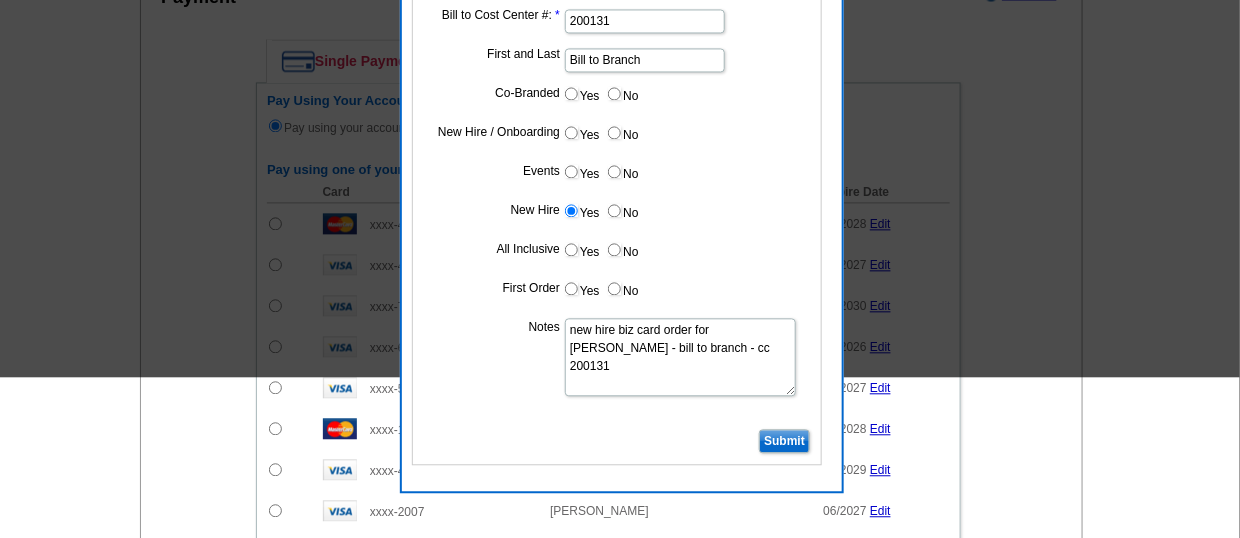 scroll, scrollTop: 1267, scrollLeft: 0, axis: vertical 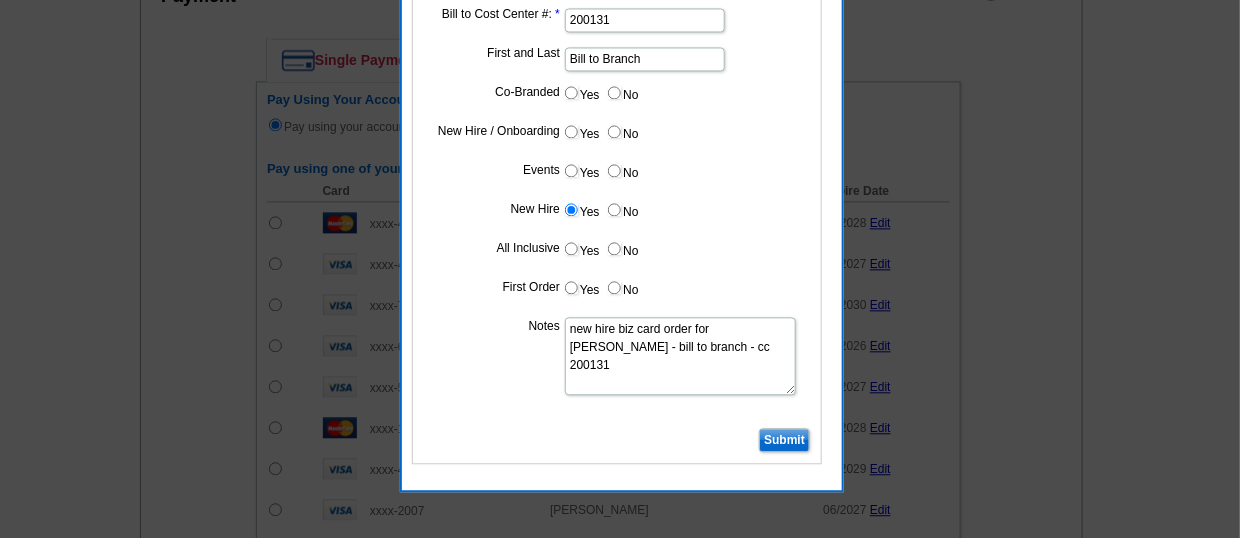 type on "new hire biz card order for Matt Tierney - bill to branch - cc 200131" 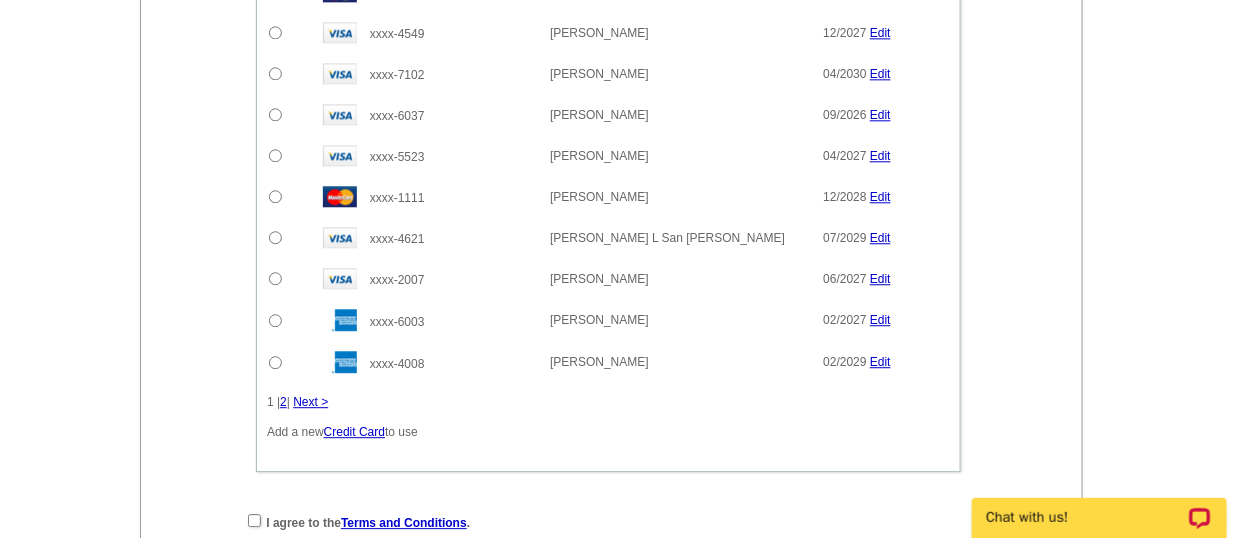 scroll, scrollTop: 1511, scrollLeft: 0, axis: vertical 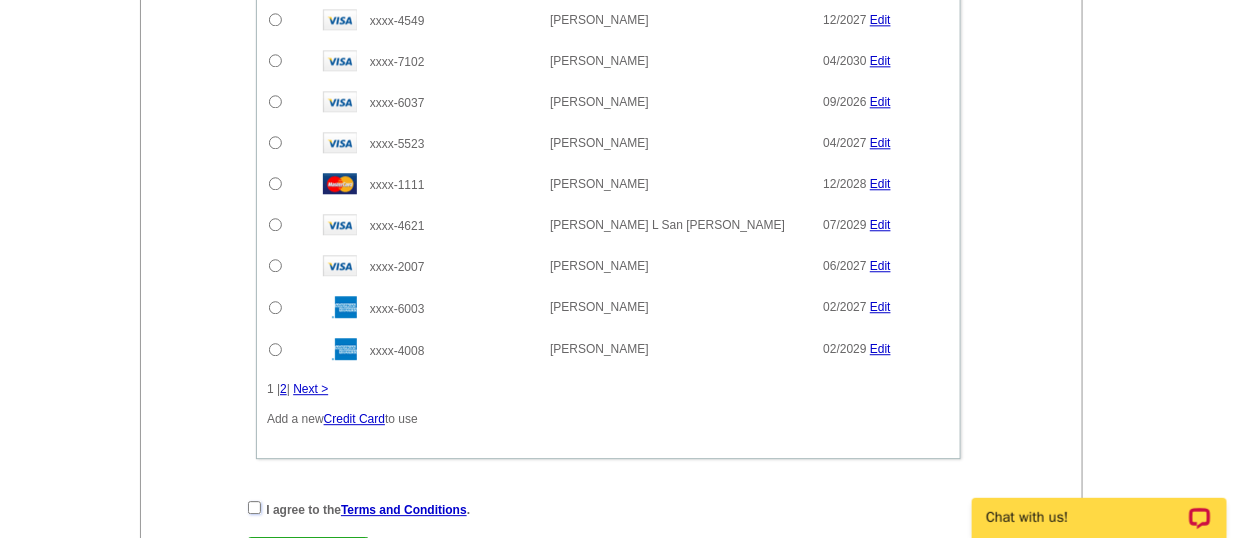 click at bounding box center [254, 507] 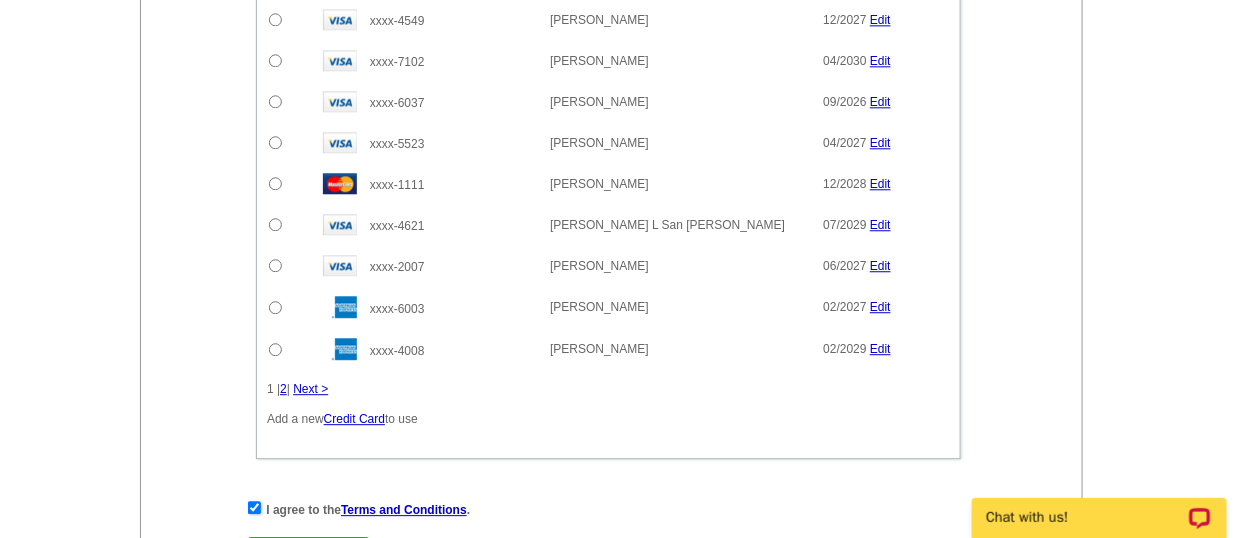 scroll, scrollTop: 1584, scrollLeft: 0, axis: vertical 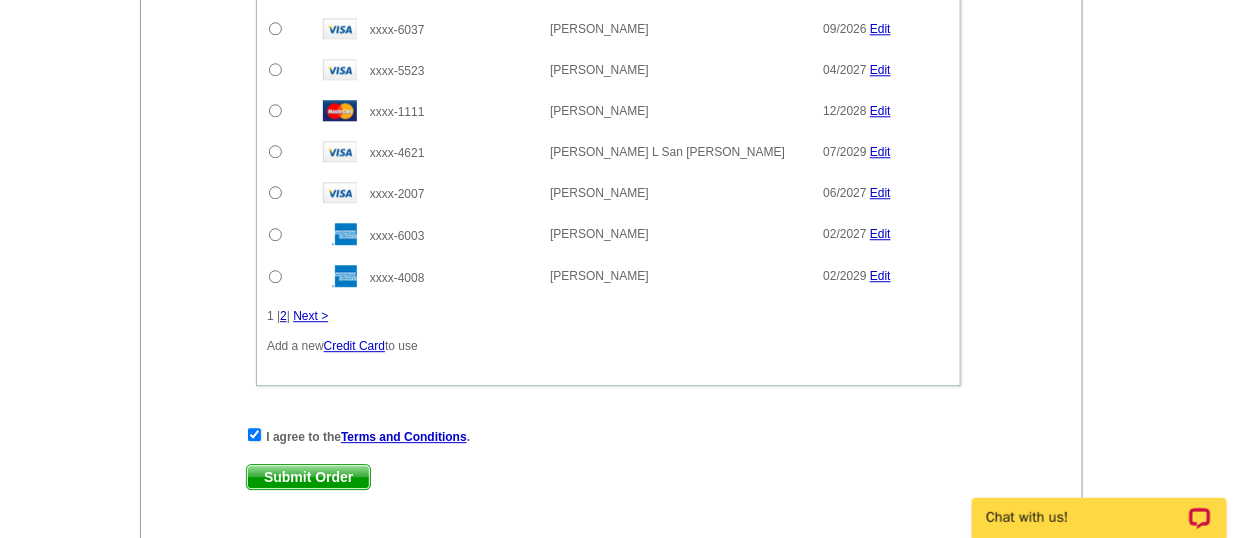 click on "Submit Order" at bounding box center (308, 477) 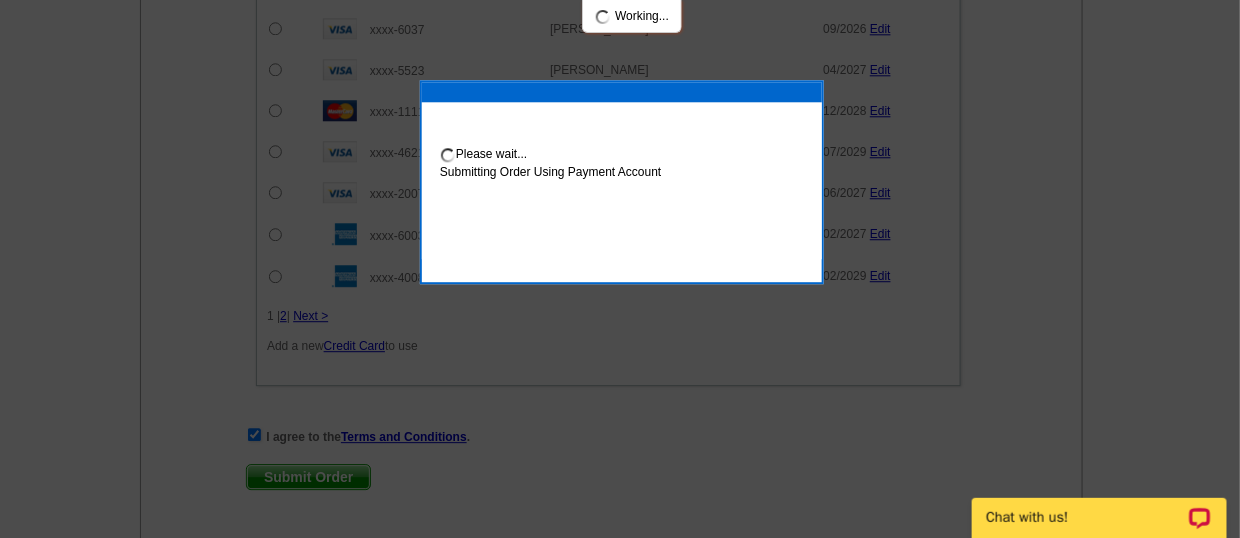 scroll, scrollTop: 1685, scrollLeft: 0, axis: vertical 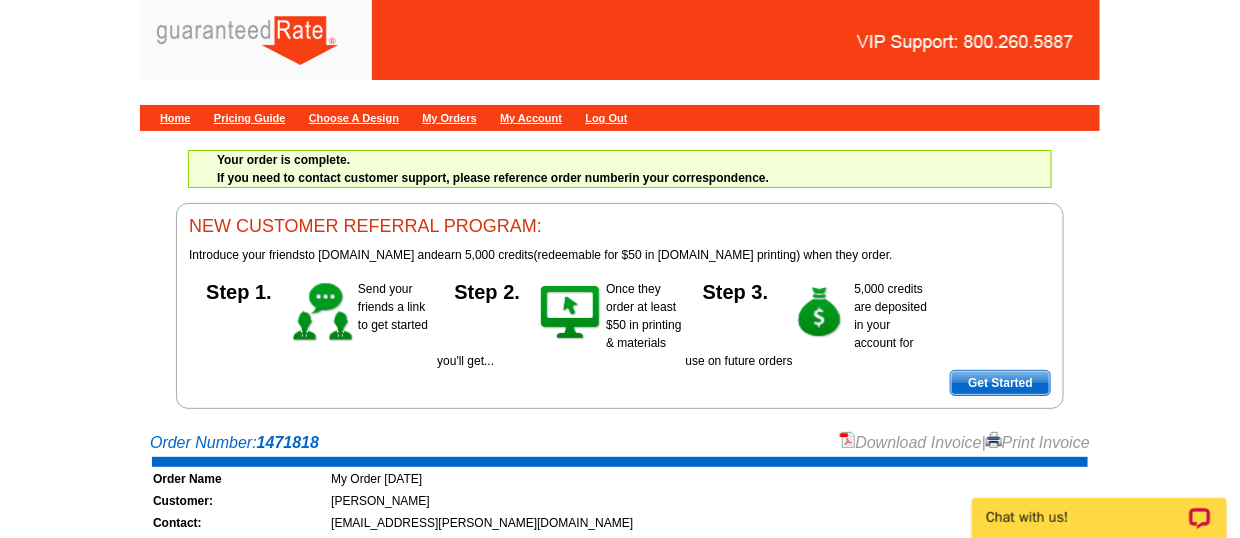 click on "Download Invoice" at bounding box center (911, 442) 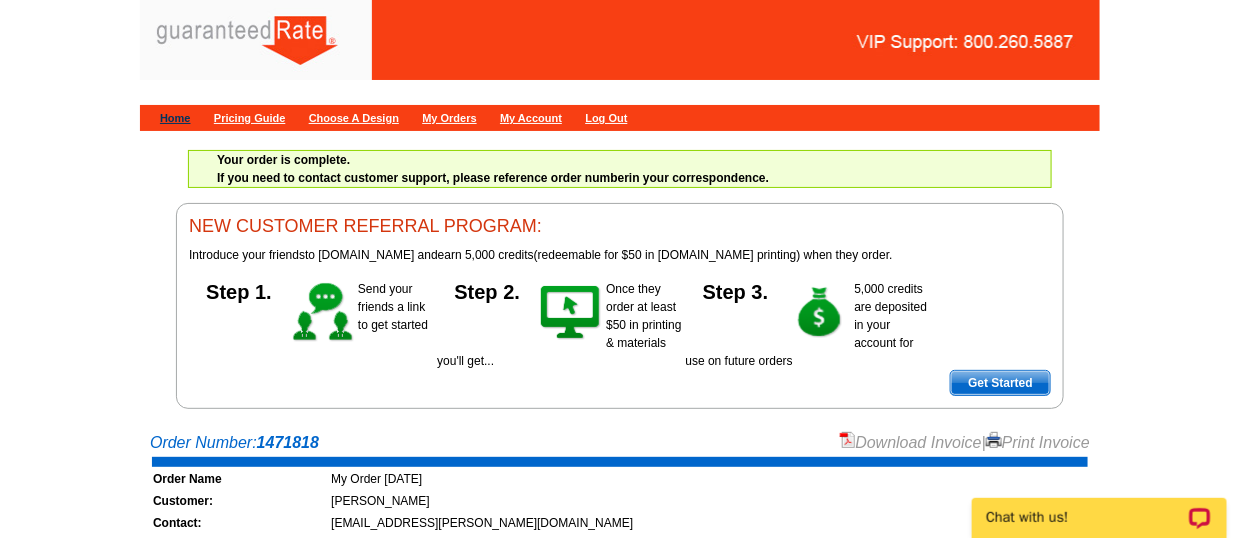 click on "Home" at bounding box center (175, 118) 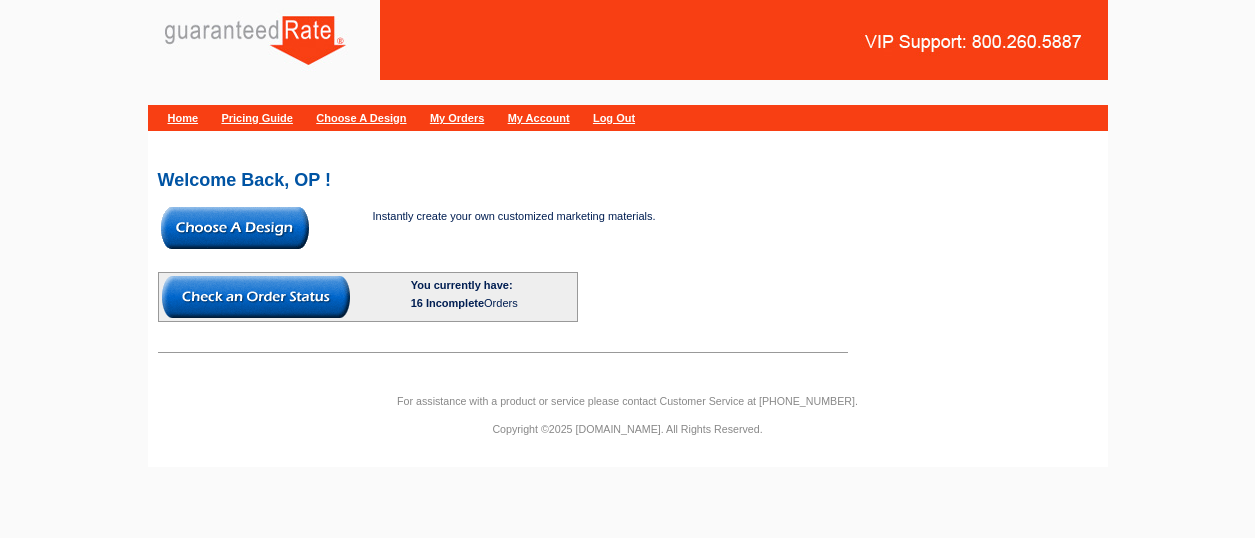 scroll, scrollTop: 0, scrollLeft: 0, axis: both 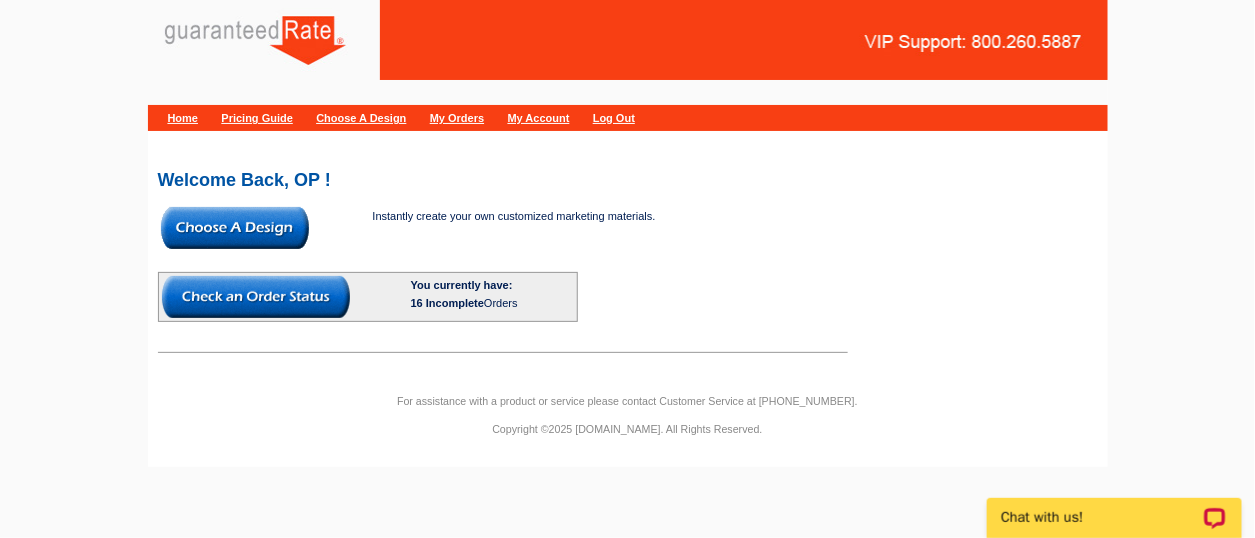 click at bounding box center (235, 228) 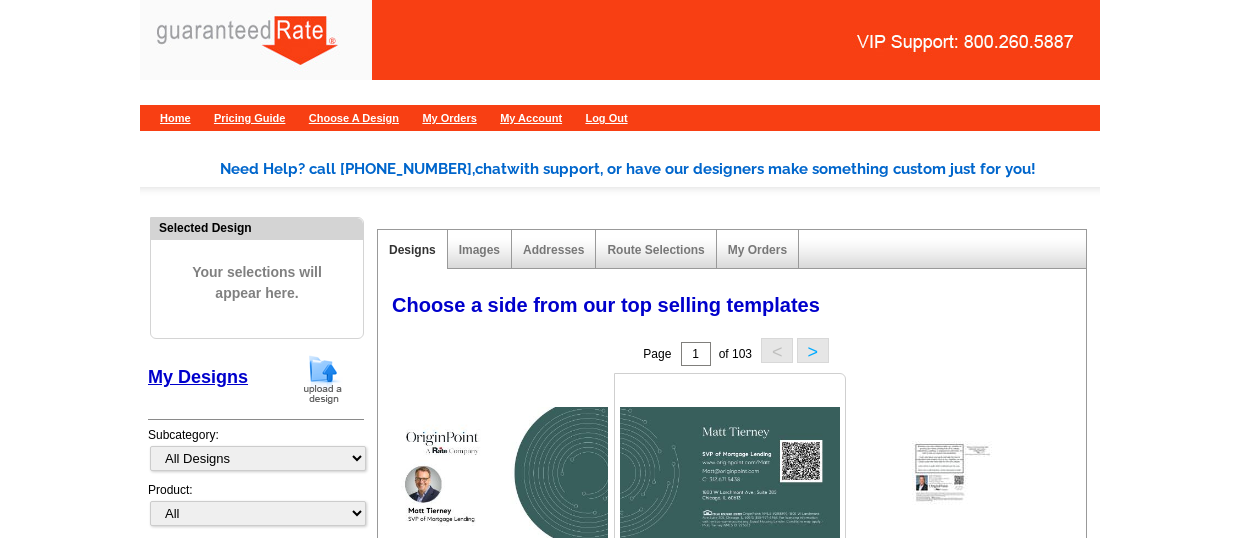 scroll, scrollTop: 0, scrollLeft: 0, axis: both 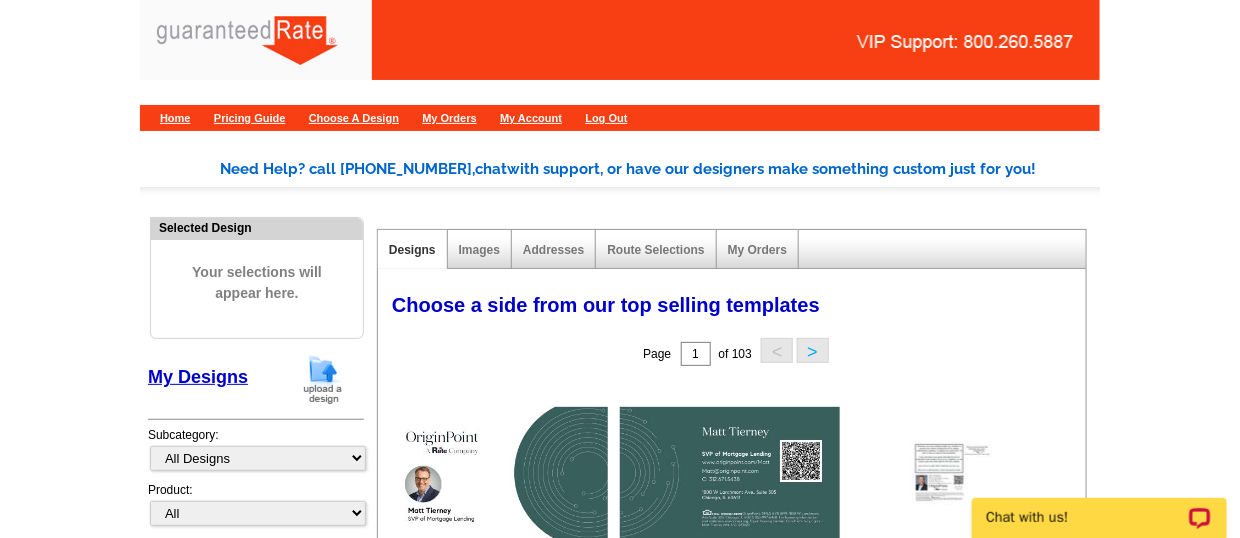 click at bounding box center [323, 379] 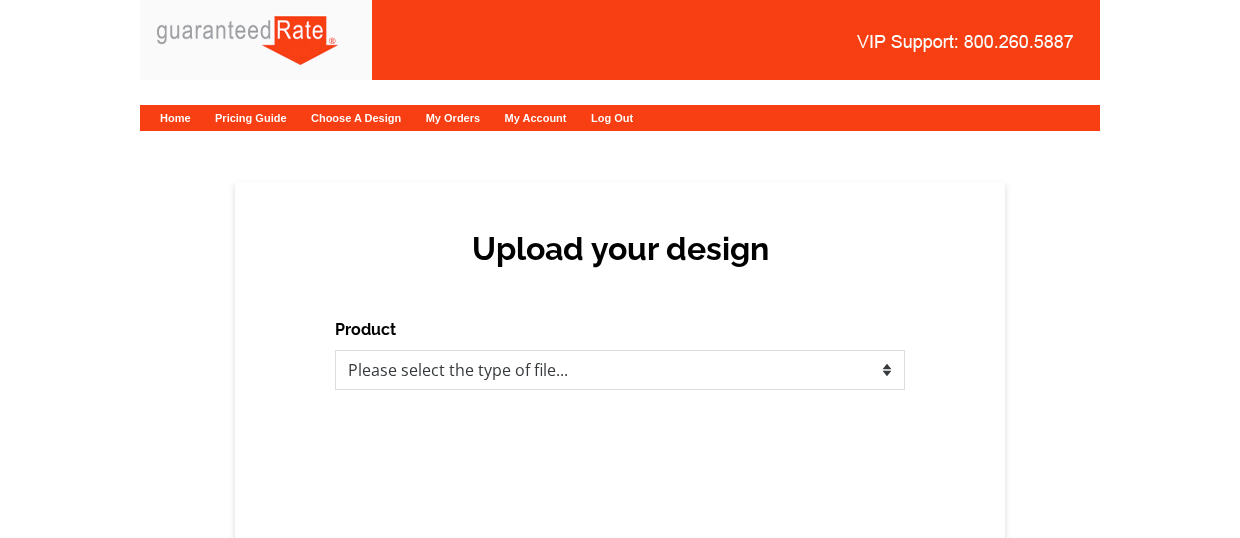 scroll, scrollTop: 0, scrollLeft: 0, axis: both 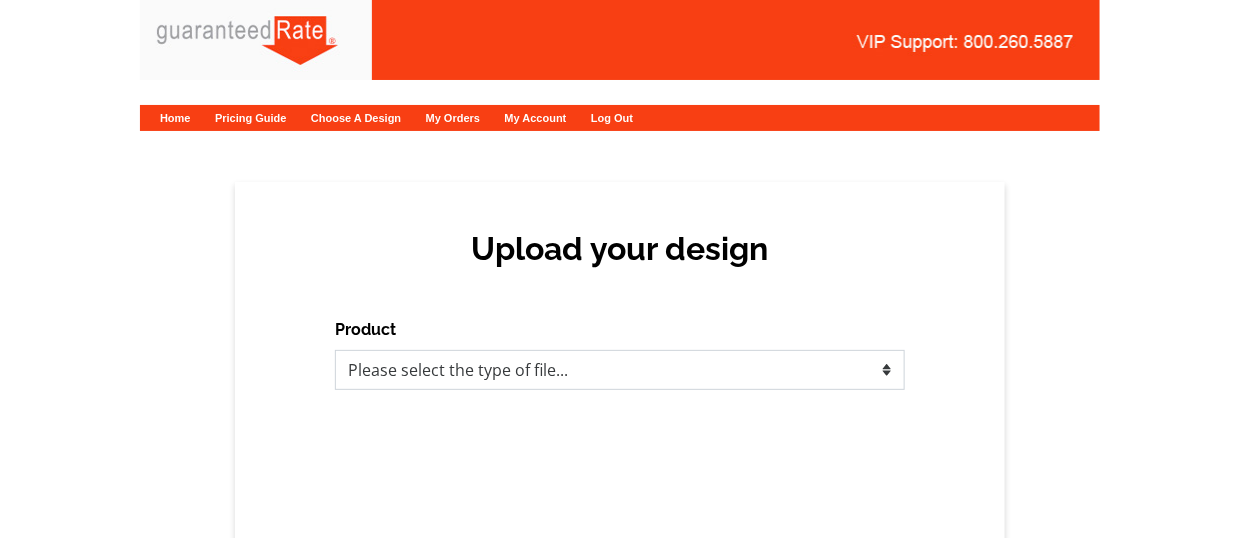 click on "Please select the type of file...
Postcards
Calendars
Business Cards
Letters and flyers
Greeting Cards" at bounding box center (620, 370) 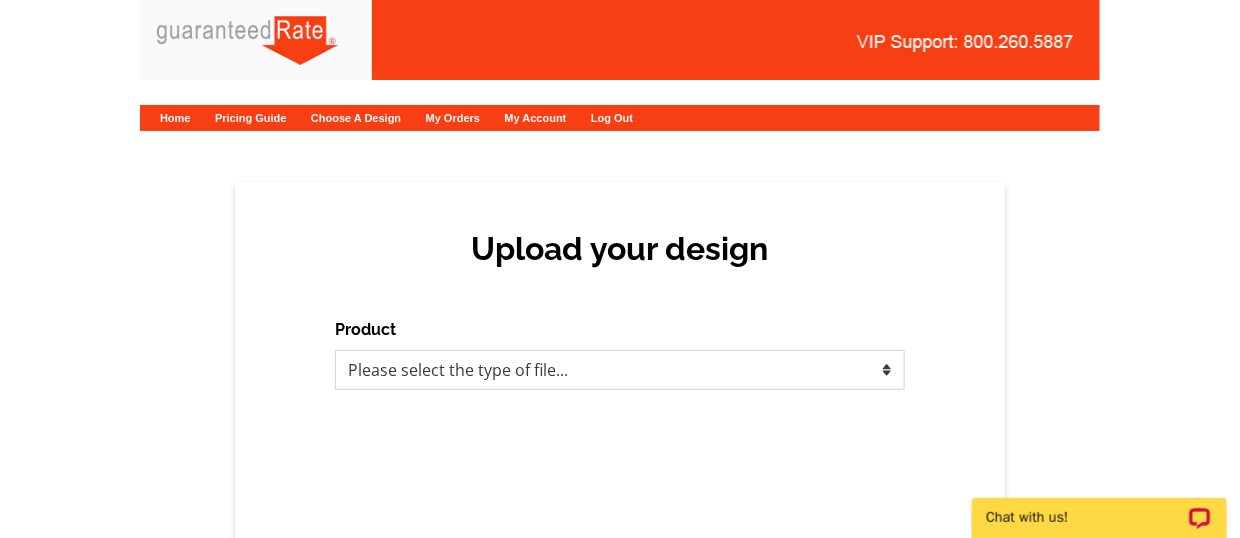 scroll, scrollTop: 0, scrollLeft: 0, axis: both 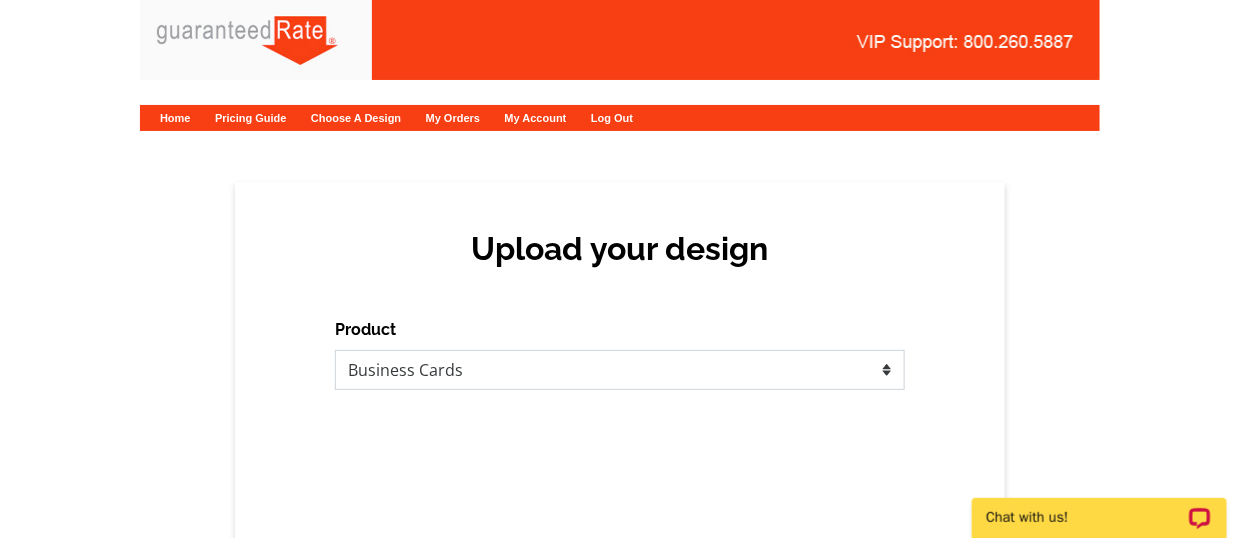 click on "Please select the type of file...
Postcards
Calendars
Business Cards
Letters and flyers
Greeting Cards" at bounding box center (620, 370) 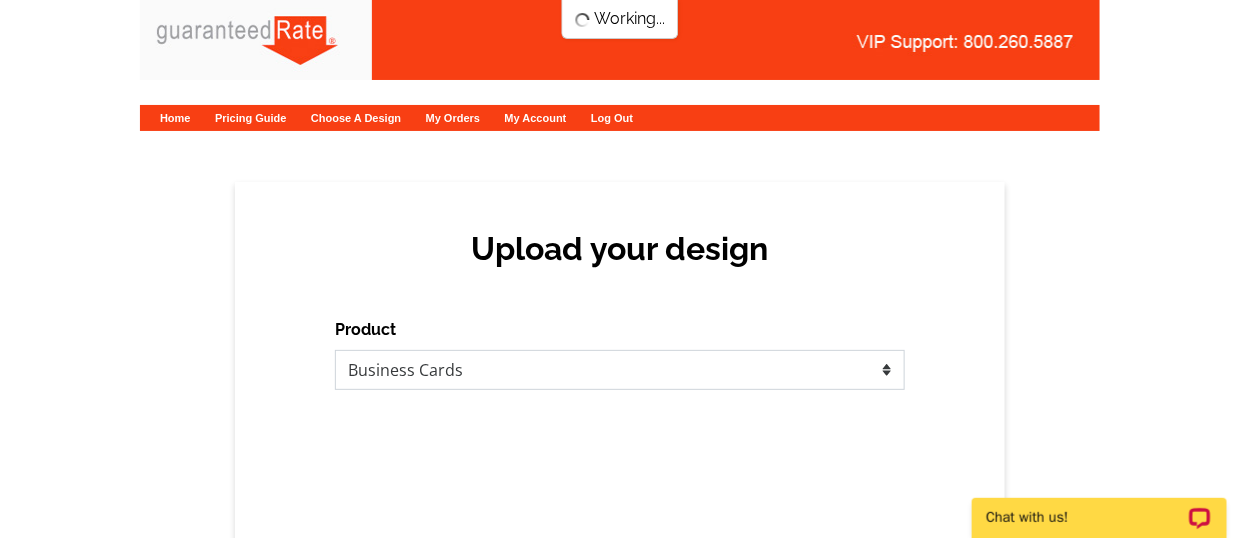 scroll, scrollTop: 0, scrollLeft: 0, axis: both 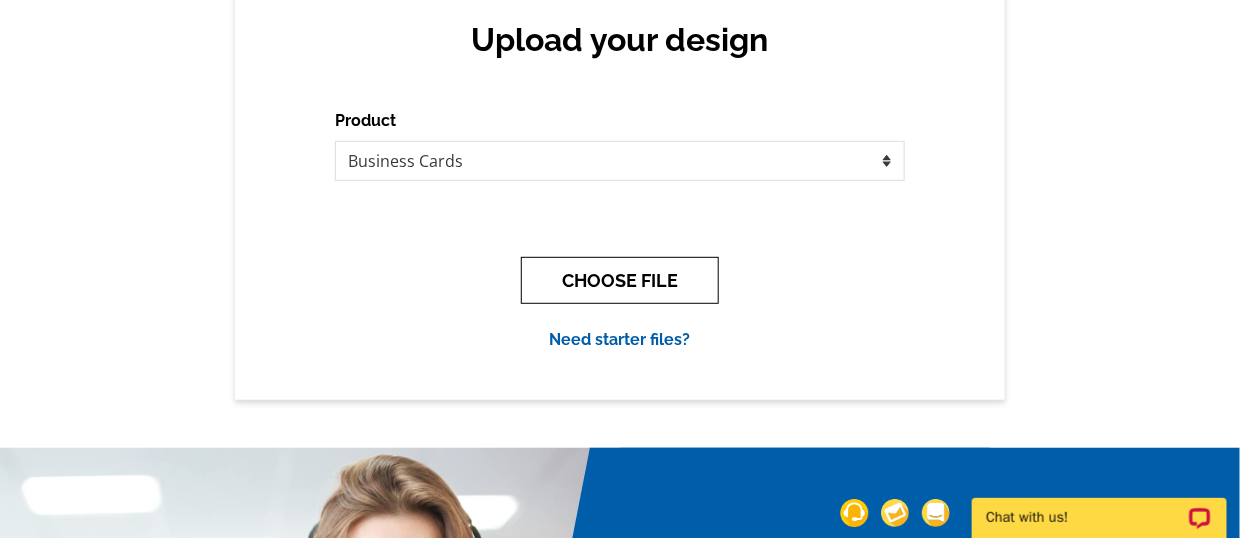 click on "CHOOSE FILE" at bounding box center (620, 280) 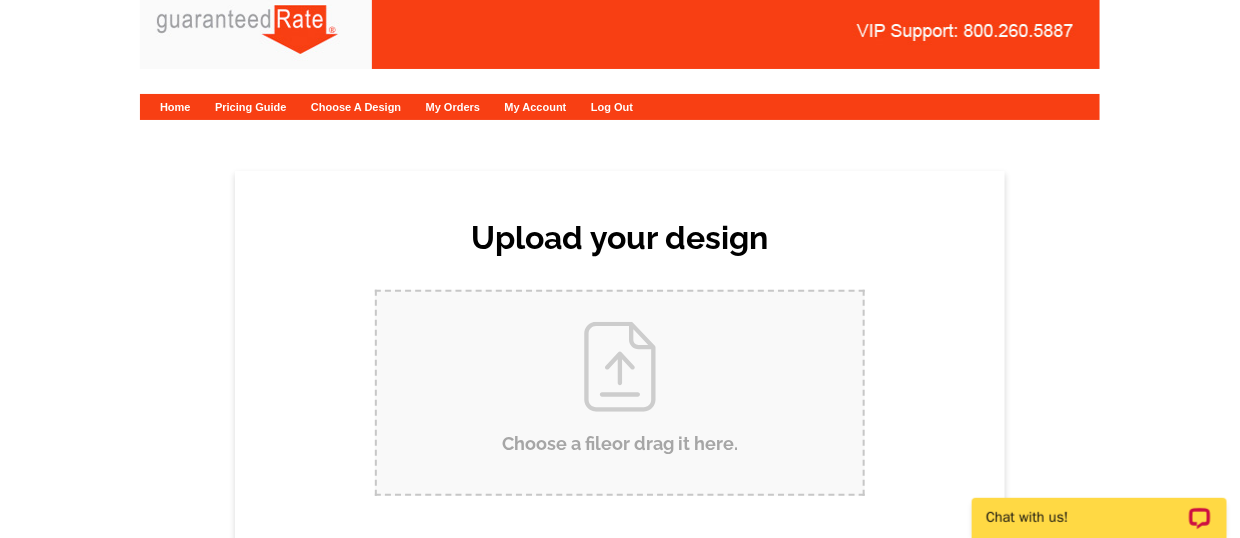 scroll, scrollTop: 0, scrollLeft: 0, axis: both 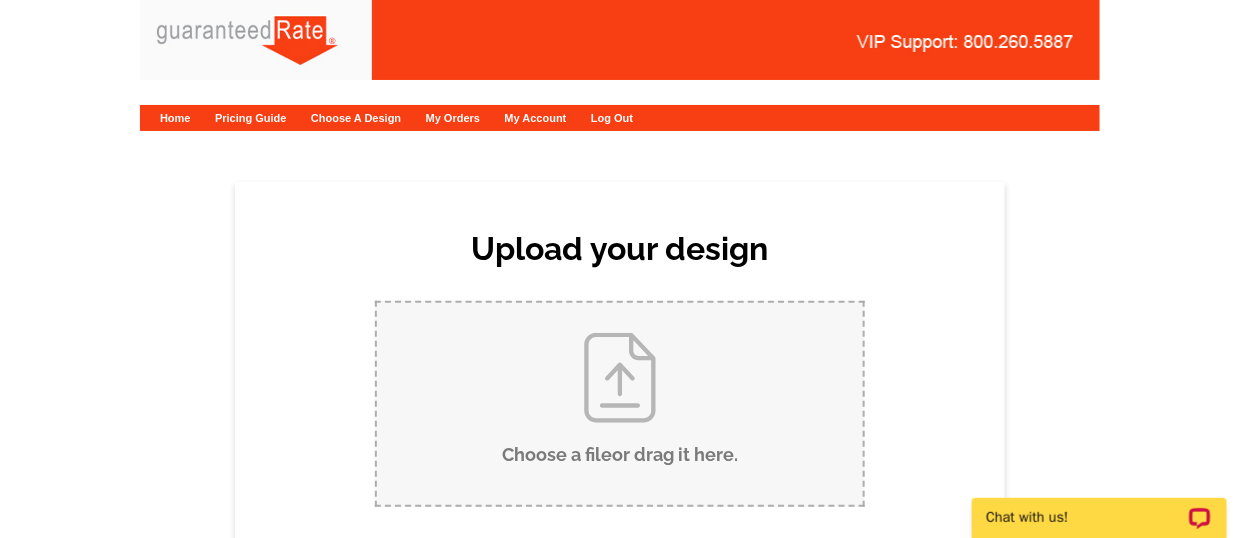 click on "Choose a file  or drag it here ." at bounding box center (620, 404) 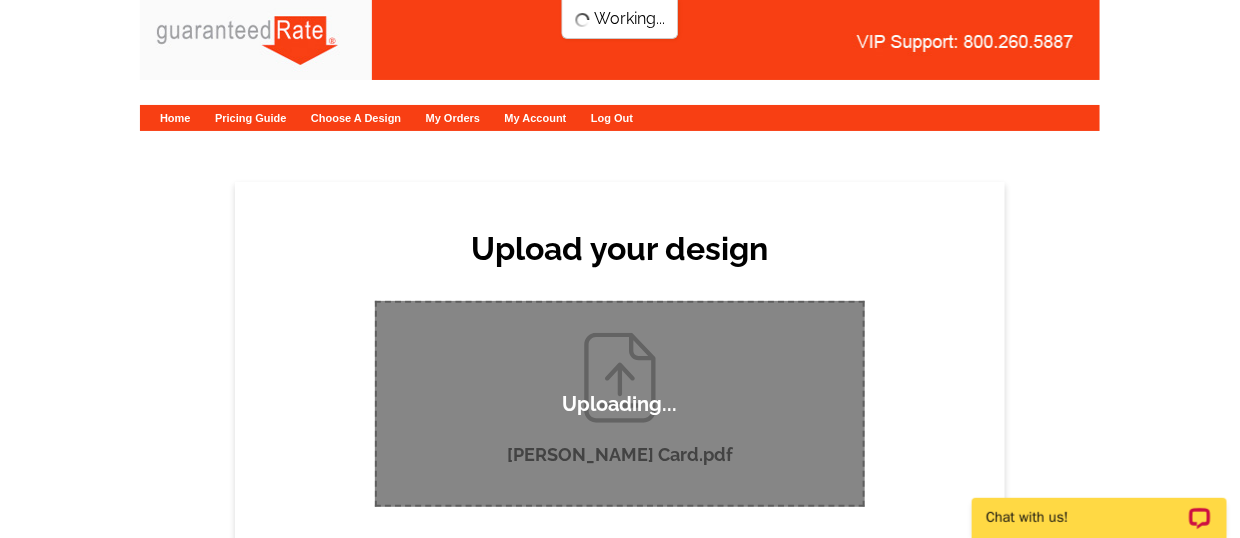 type 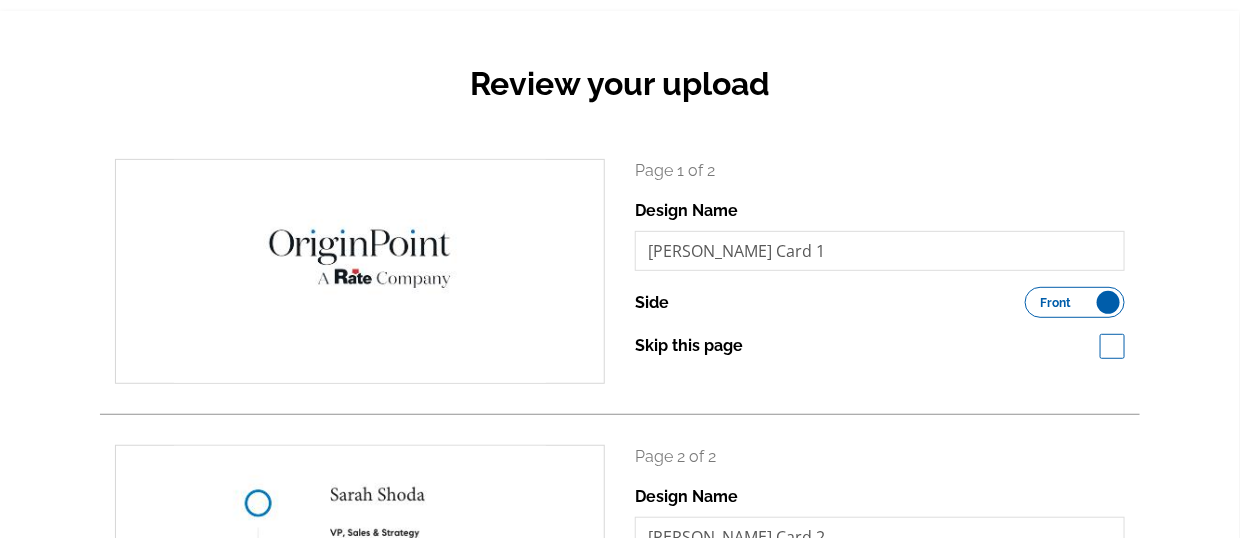 scroll, scrollTop: 175, scrollLeft: 0, axis: vertical 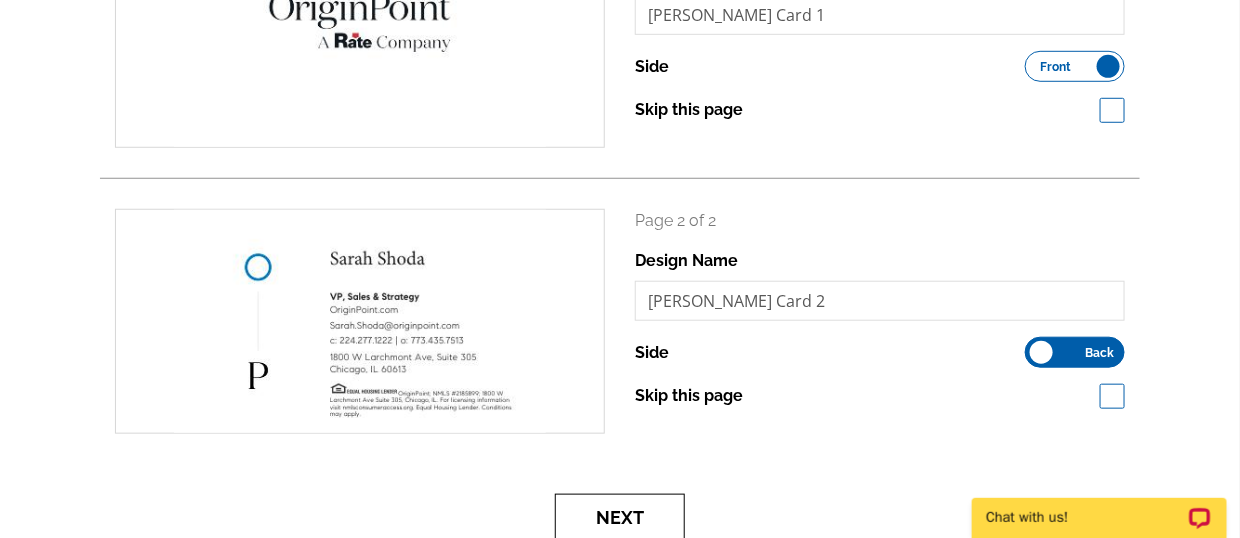 click on "Next" at bounding box center (620, 517) 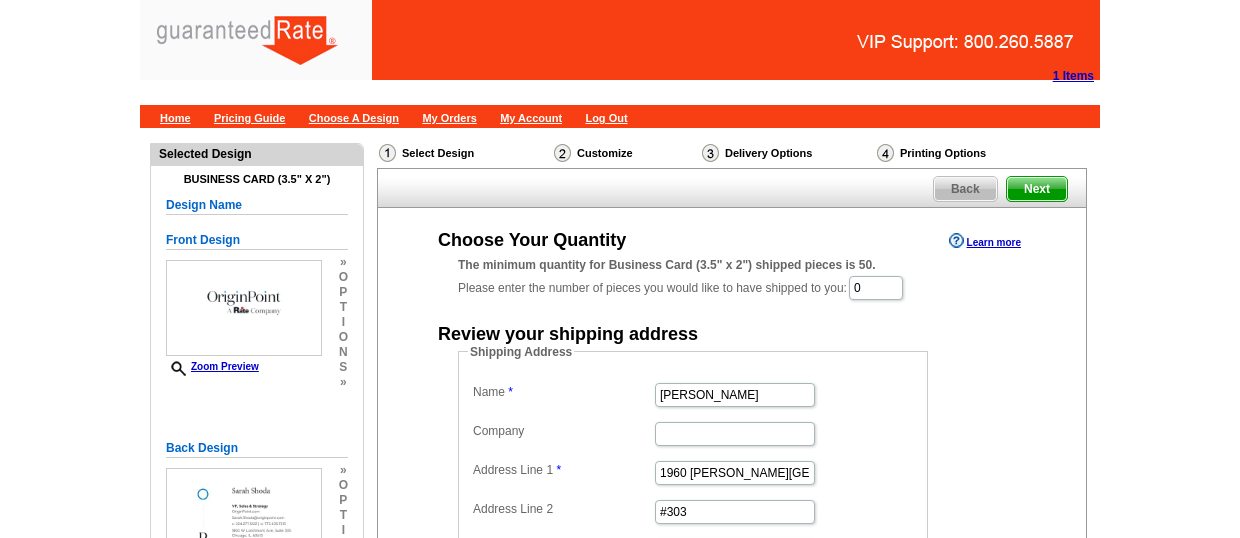 scroll, scrollTop: 0, scrollLeft: 0, axis: both 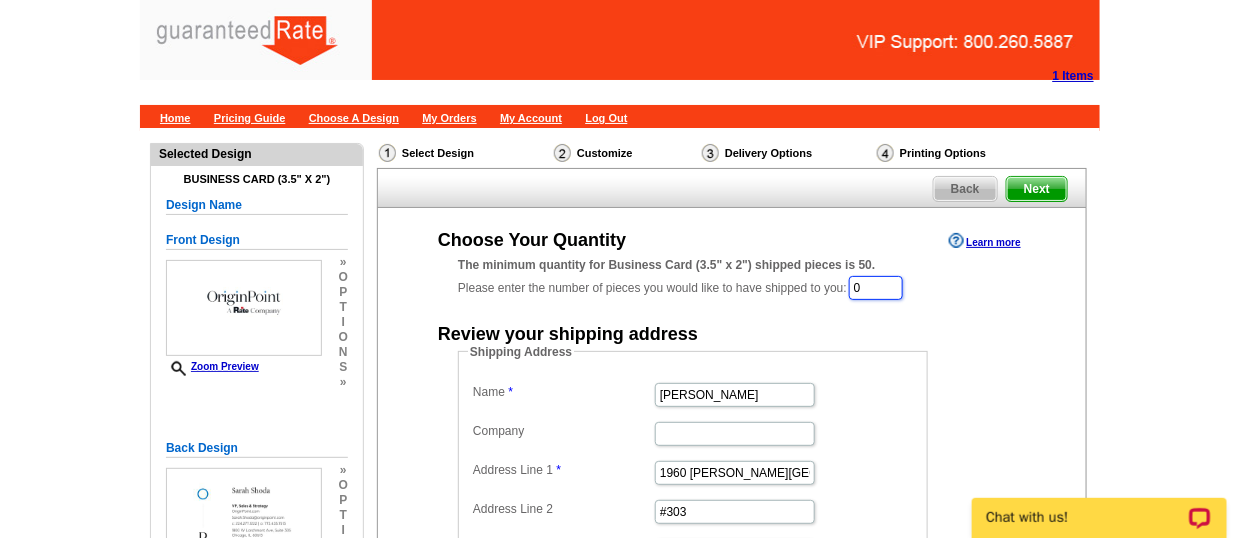 click on "0" at bounding box center (876, 288) 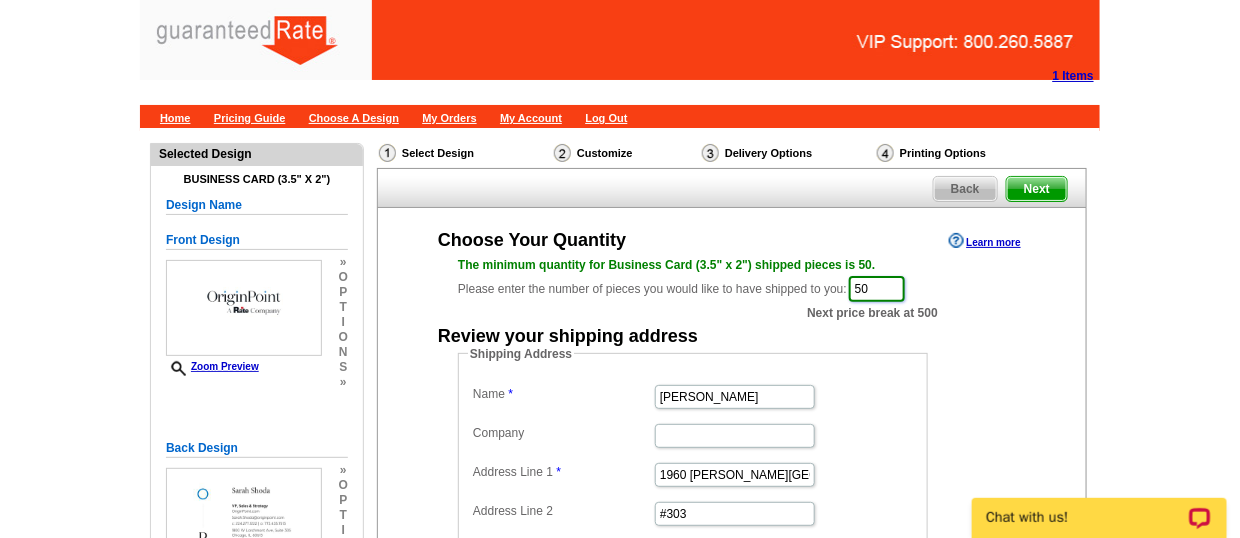 type on "50" 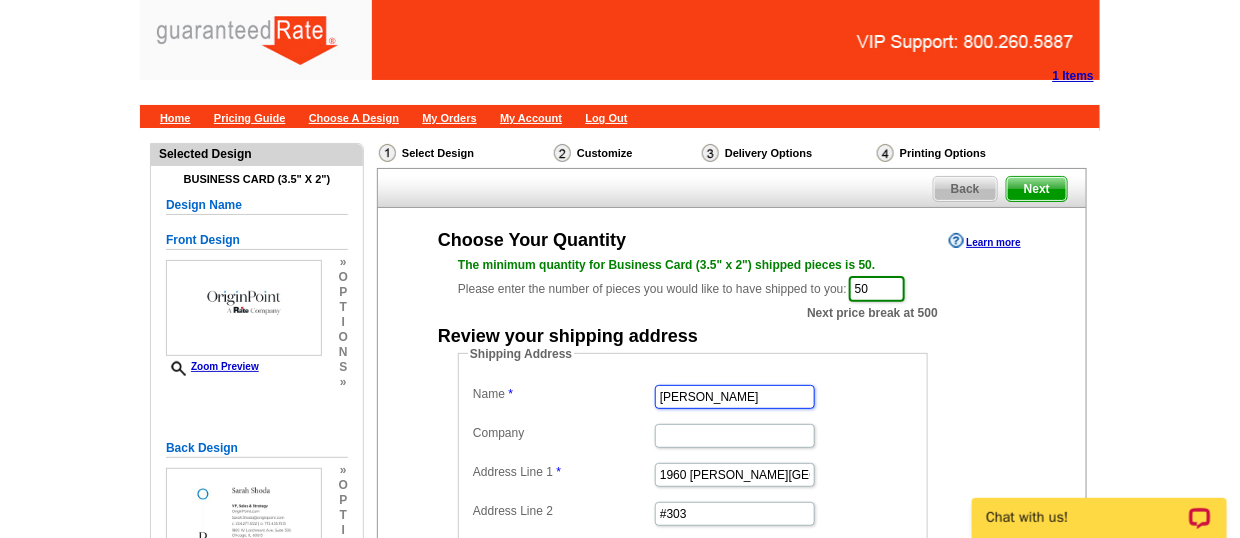 drag, startPoint x: 663, startPoint y: 374, endPoint x: 540, endPoint y: 373, distance: 123.00407 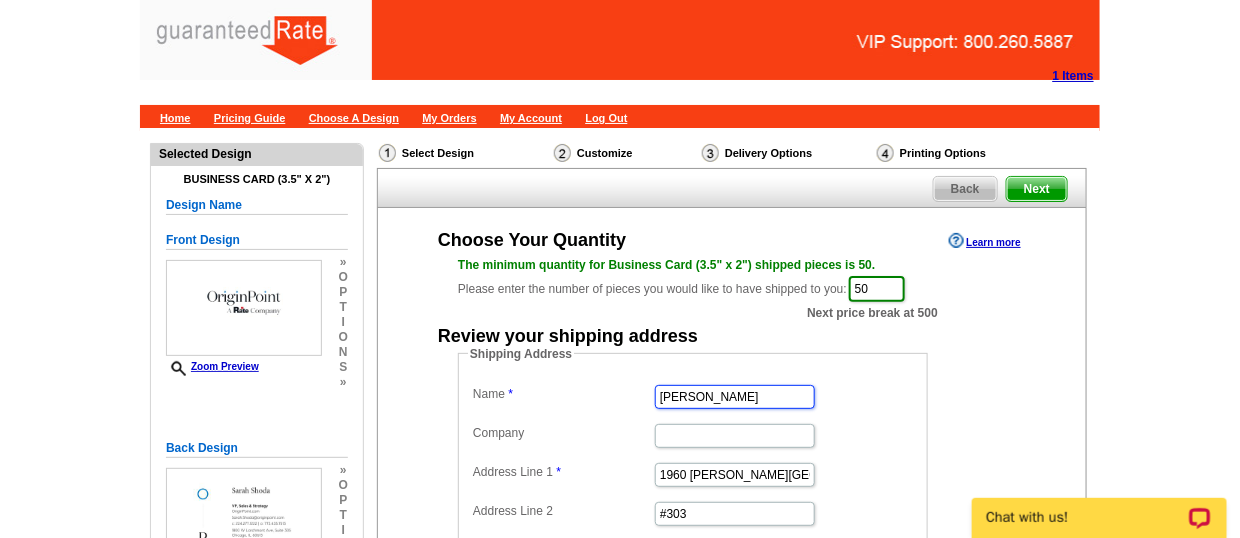 click on "Shipping Address
Name
[PERSON_NAME]
Company
Address Line 1
1960 [PERSON_NAME][GEOGRAPHIC_DATA] West
Address Line 2
#303
Address Line 3
City
[GEOGRAPHIC_DATA]
[US_STATE]
[US_STATE]
[US_STATE]
[US_STATE]
[US_STATE]
[US_STATE]
[US_STATE]
[US_STATE][GEOGRAPHIC_DATA]
[US_STATE]
[US_STATE]
[US_STATE]
[US_STATE]
[US_STATE]
[US_STATE]
[US_STATE]
[US_STATE]
[US_STATE]
[US_STATE]
[US_STATE]
[US_STATE]
[US_STATE]
[US_STATE]
[US_STATE]
[US_STATE]
[US_STATE]
[US_STATE]
[US_STATE]
[US_STATE]
[US_STATE]
[US_STATE]
[US_STATE]
[US_STATE]
[US_STATE]
[US_STATE]
[US_STATE]
[US_STATE]
[US_STATE]
[US_STATE]
[US_STATE]
[US_STATE]
[US_STATE]
[US_STATE]
[US_STATE]
[US_STATE]
[US_STATE]
[US_STATE]
[US_STATE][PERSON_NAME][US_STATE]
[US_STATE]
[US_STATE]
[US_STATE]
Zip
60614" at bounding box center [693, 527] 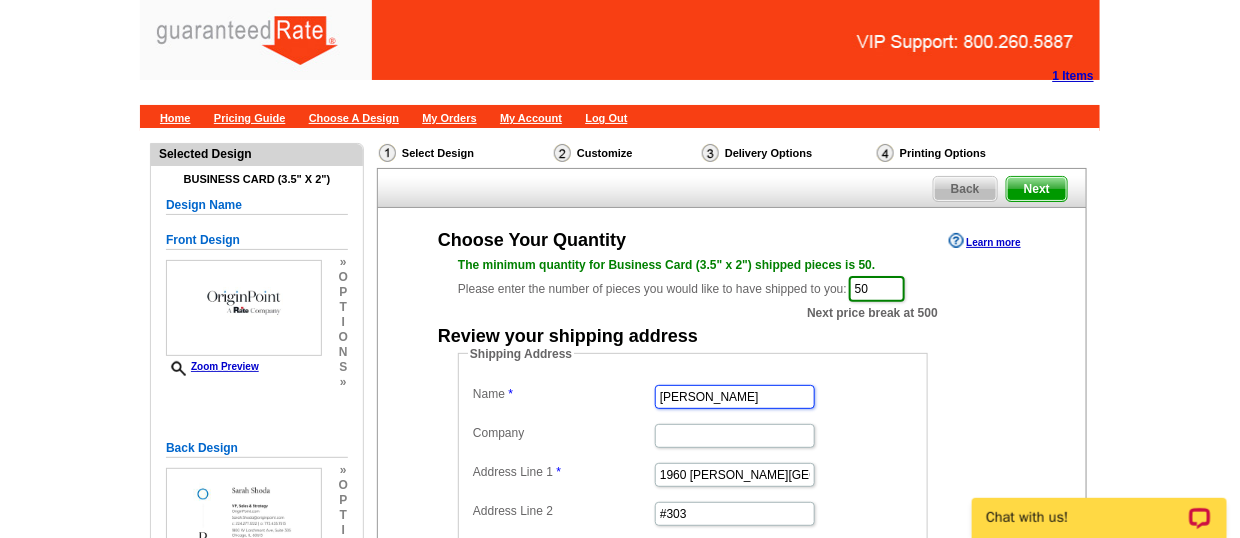 scroll, scrollTop: 194, scrollLeft: 0, axis: vertical 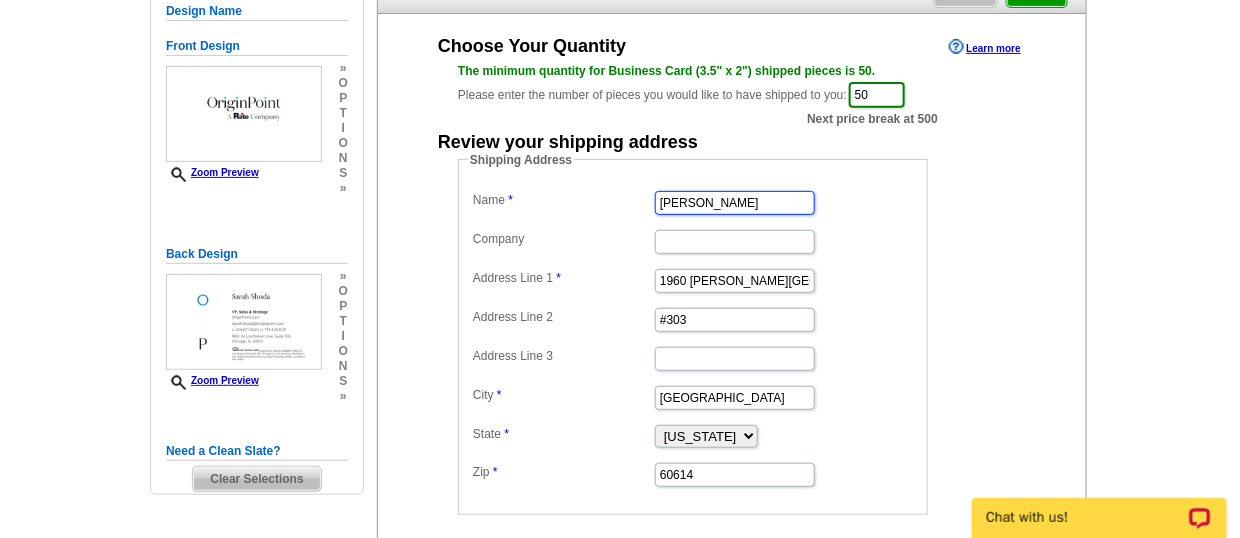 type on "[PERSON_NAME]" 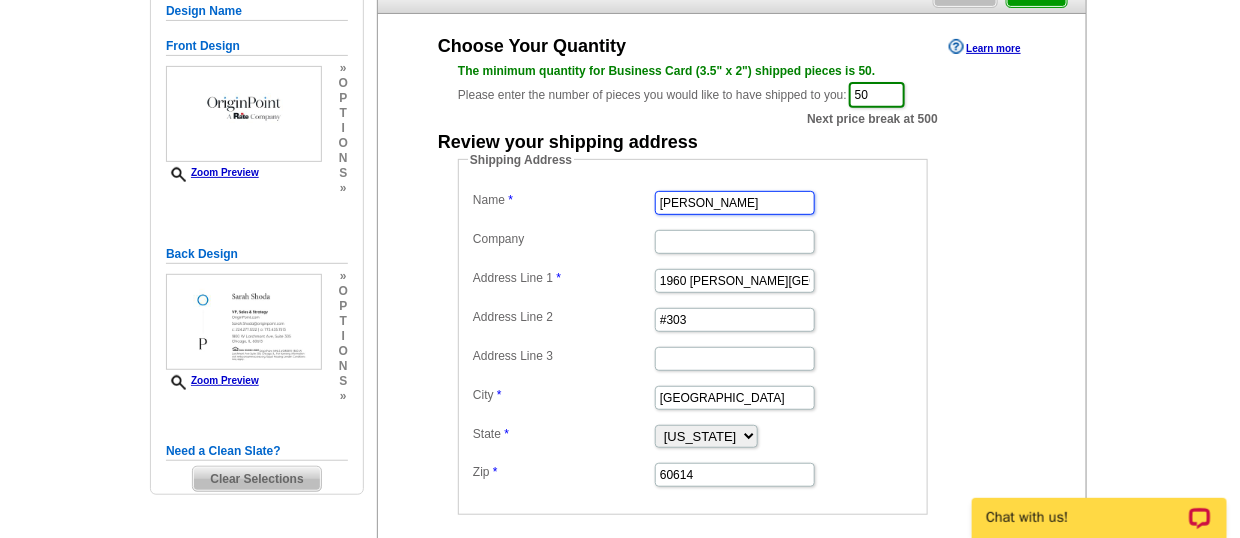 scroll, scrollTop: 0, scrollLeft: 0, axis: both 